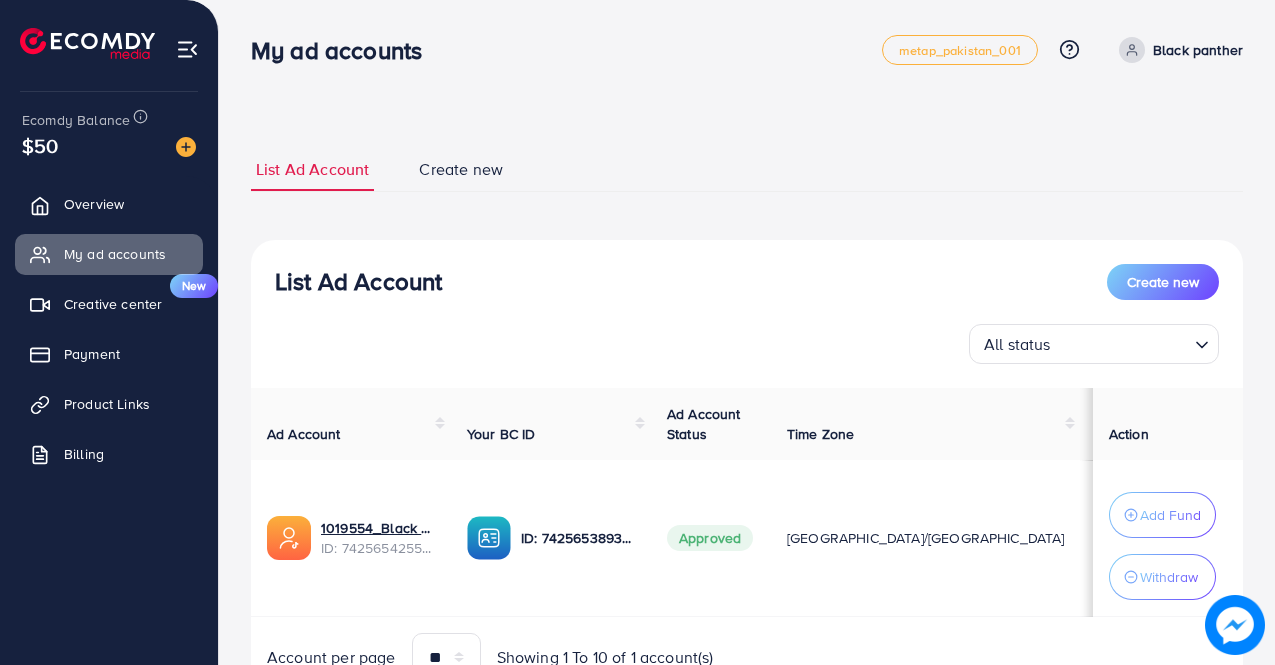 scroll, scrollTop: 0, scrollLeft: 0, axis: both 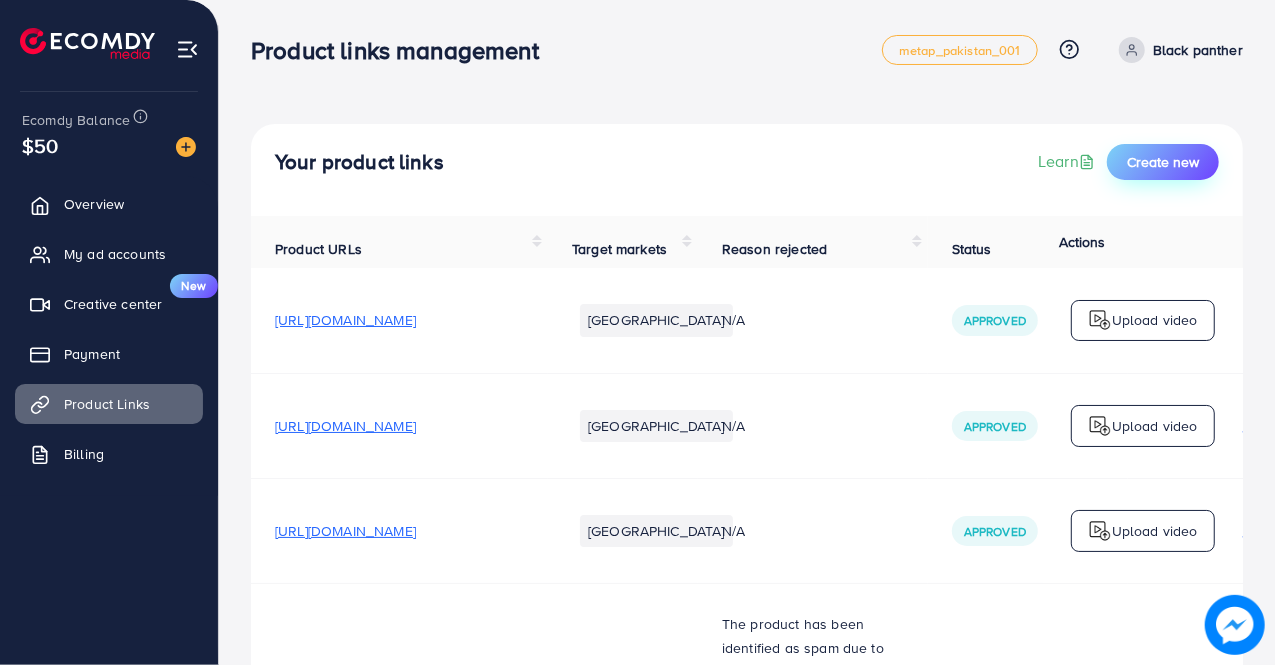 click on "Create new" at bounding box center (1163, 162) 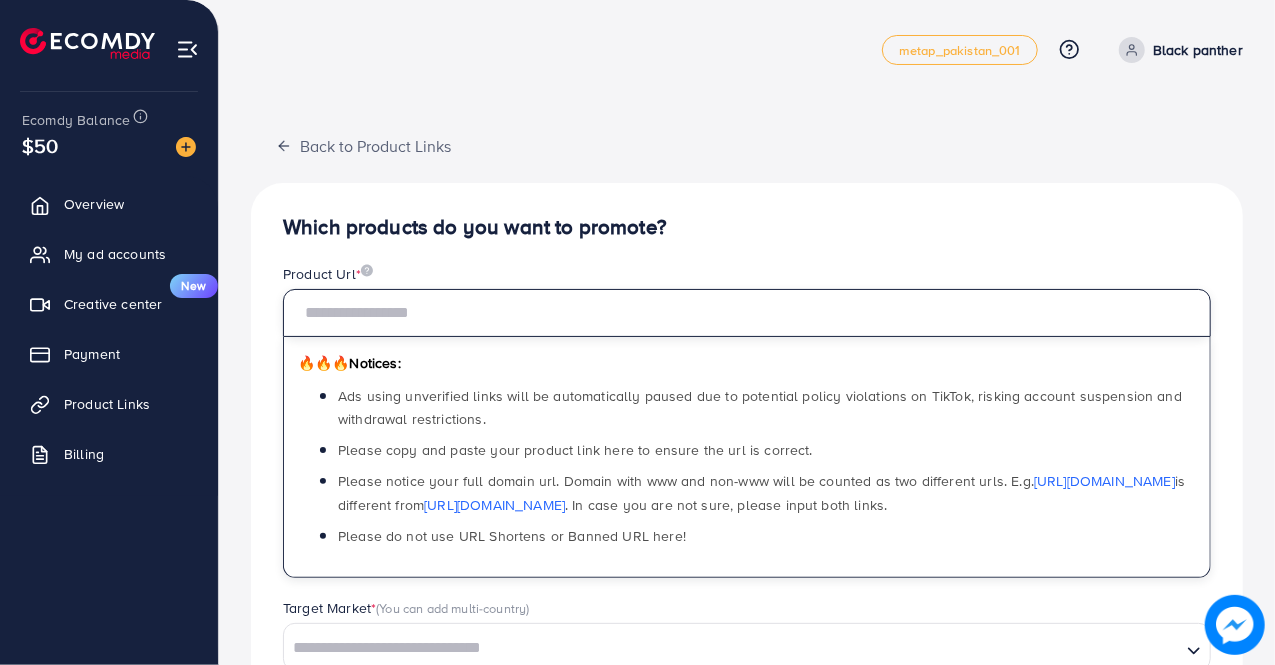click at bounding box center (747, 313) 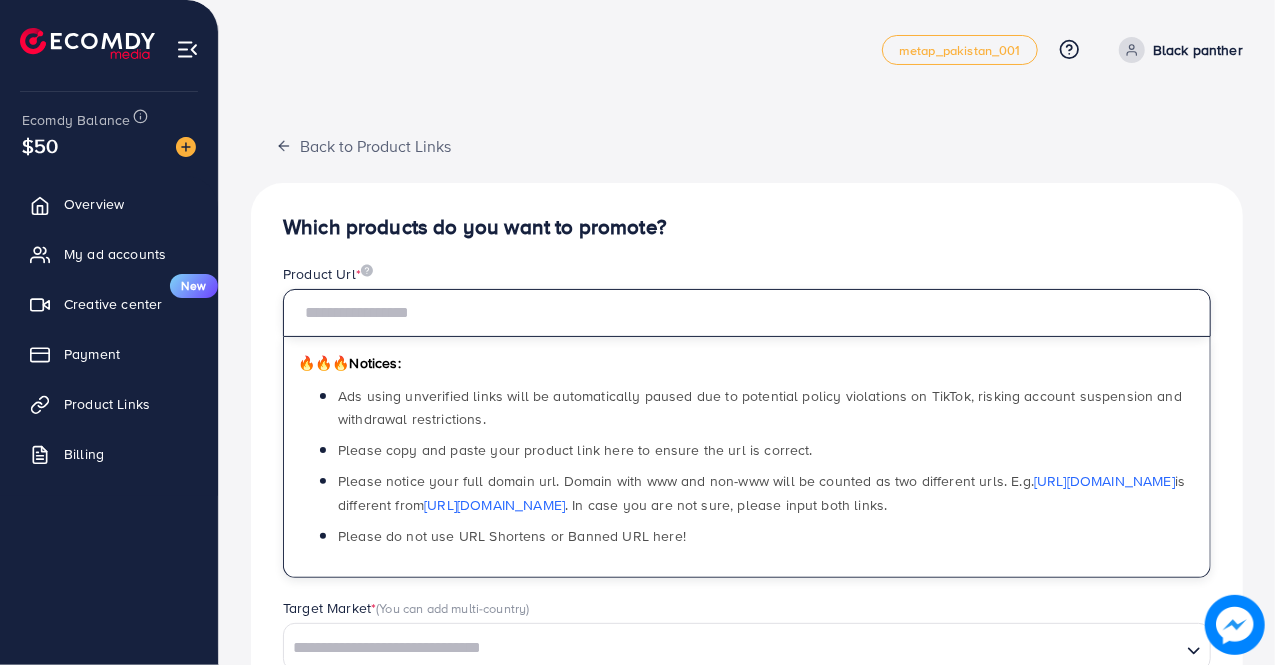 paste on "**********" 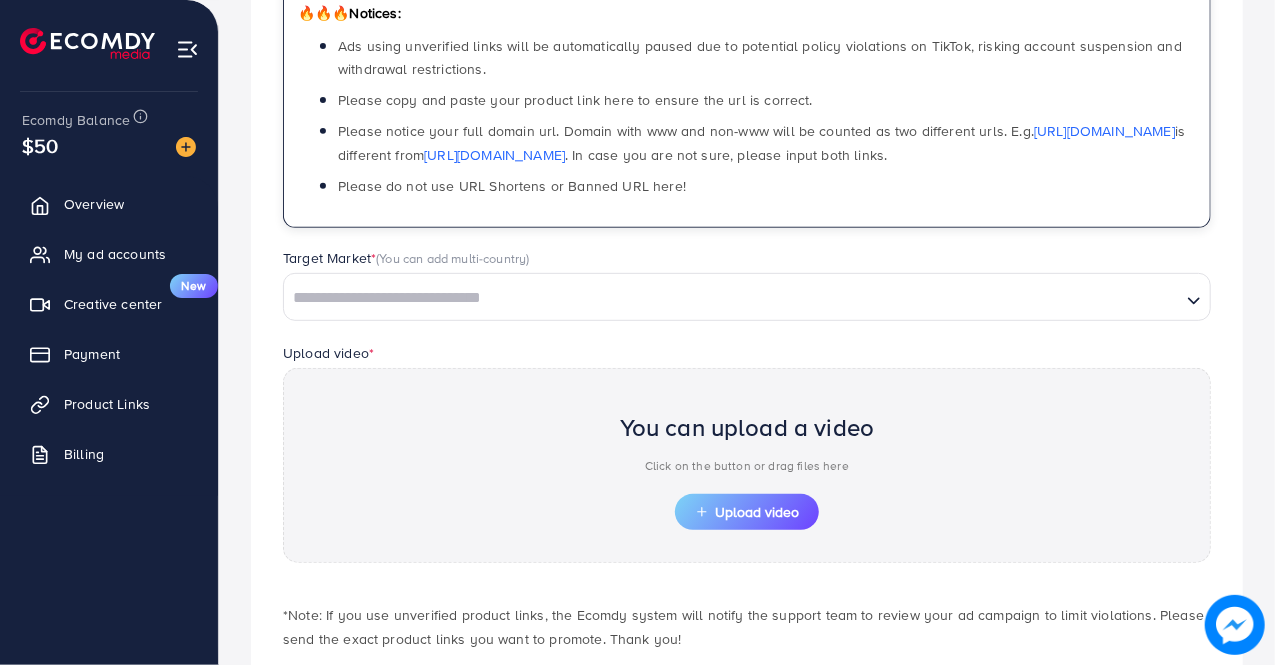 scroll, scrollTop: 351, scrollLeft: 0, axis: vertical 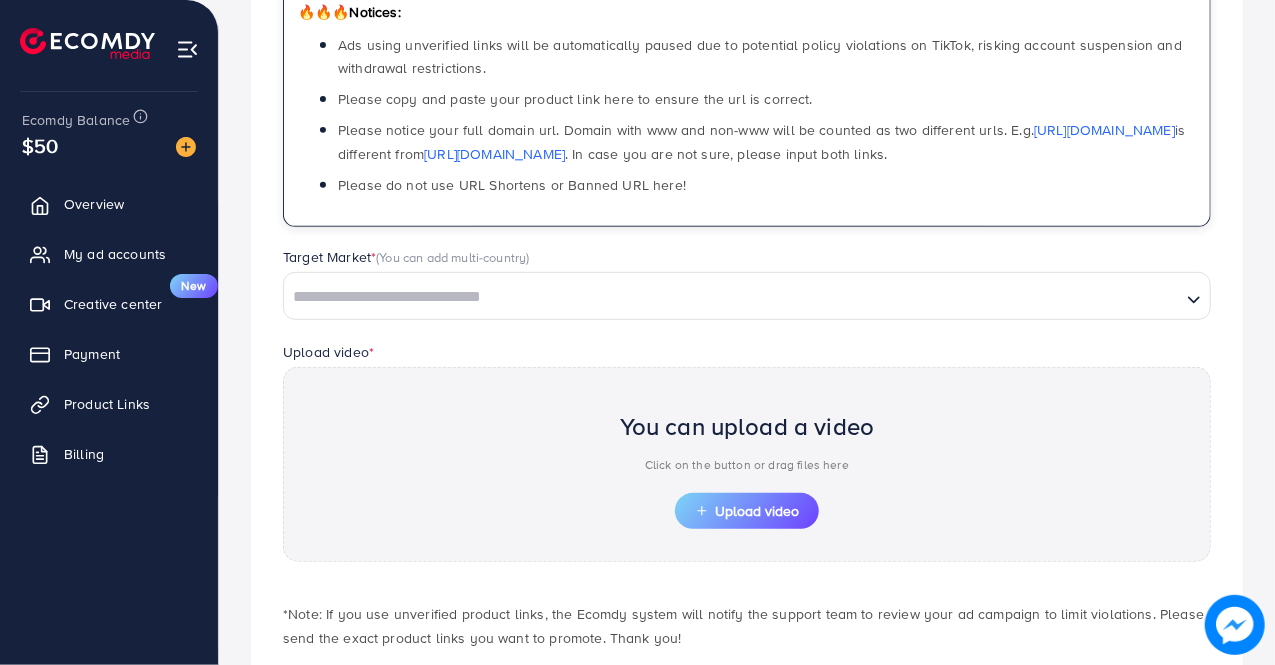type on "**********" 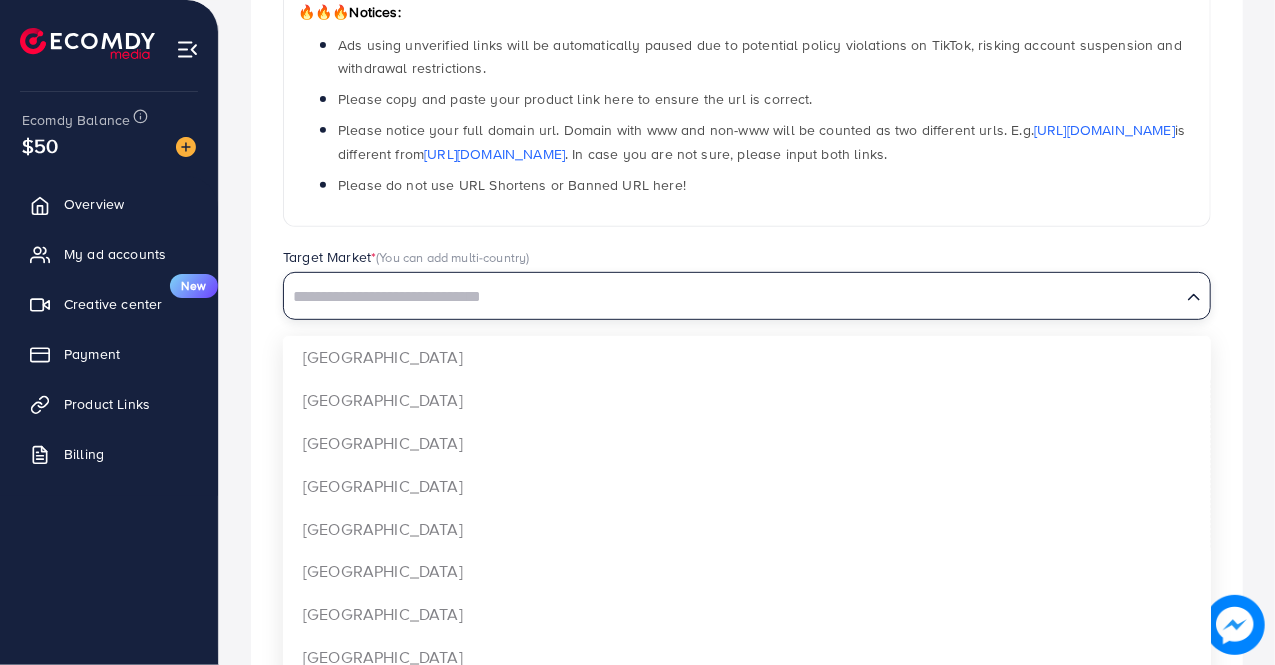 click at bounding box center (732, 297) 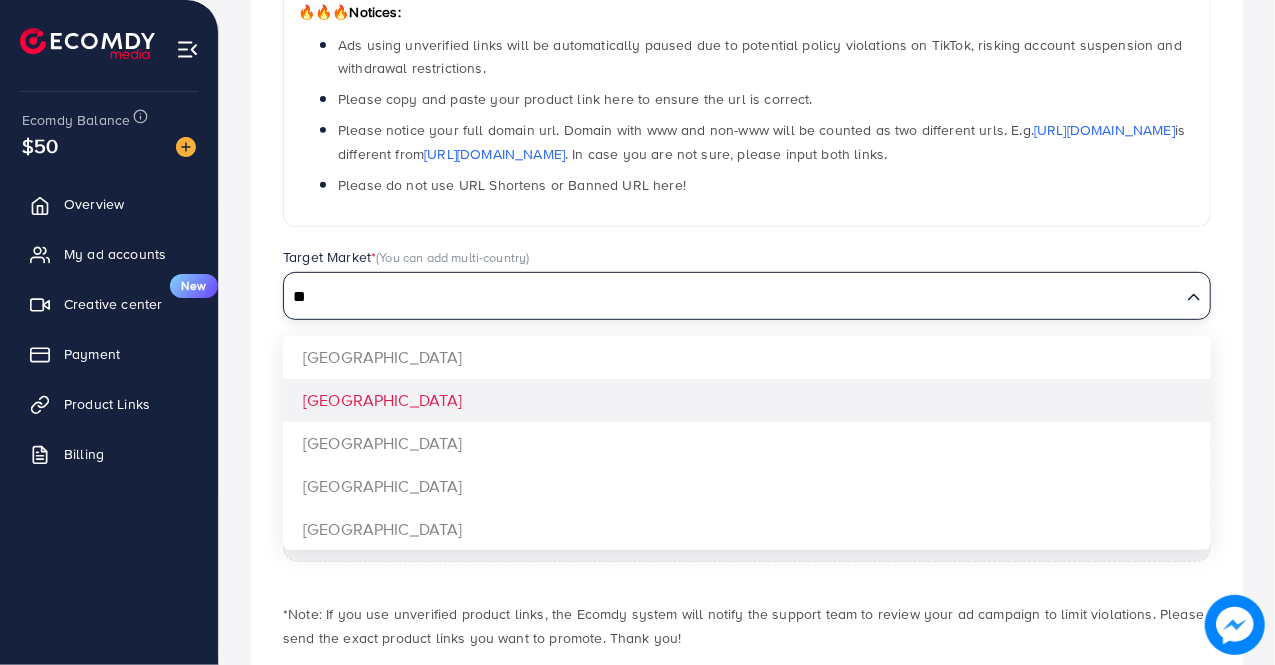 type on "**" 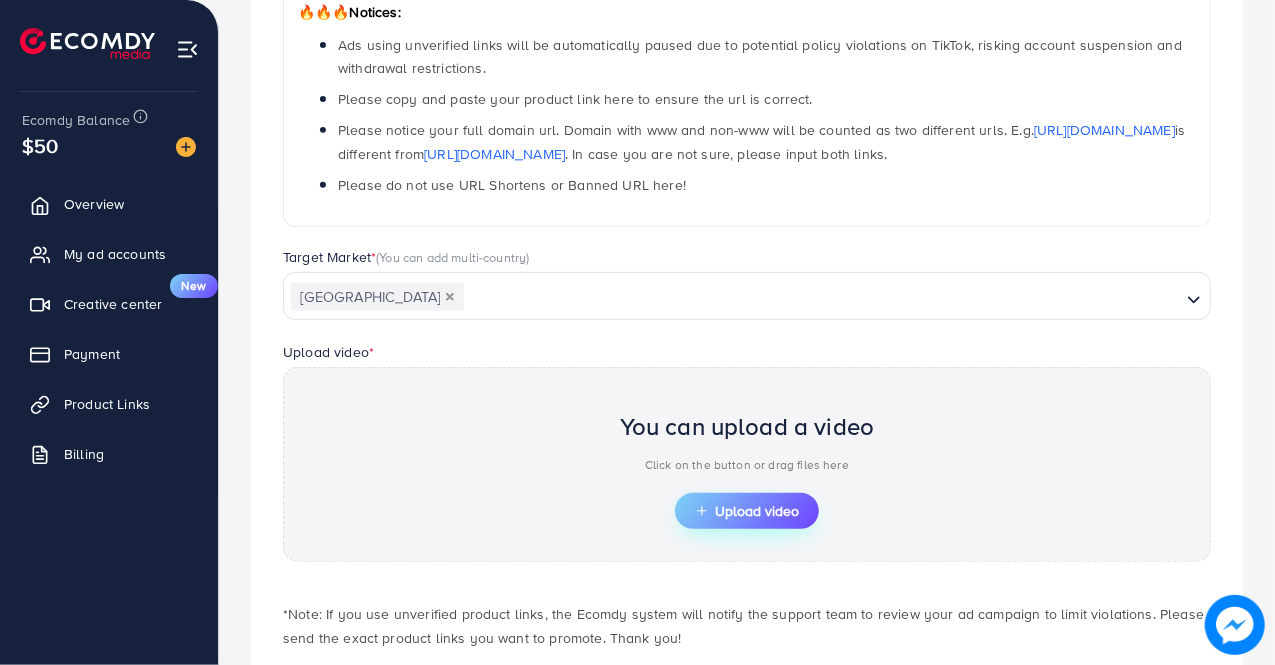 click on "Upload video" at bounding box center (747, 511) 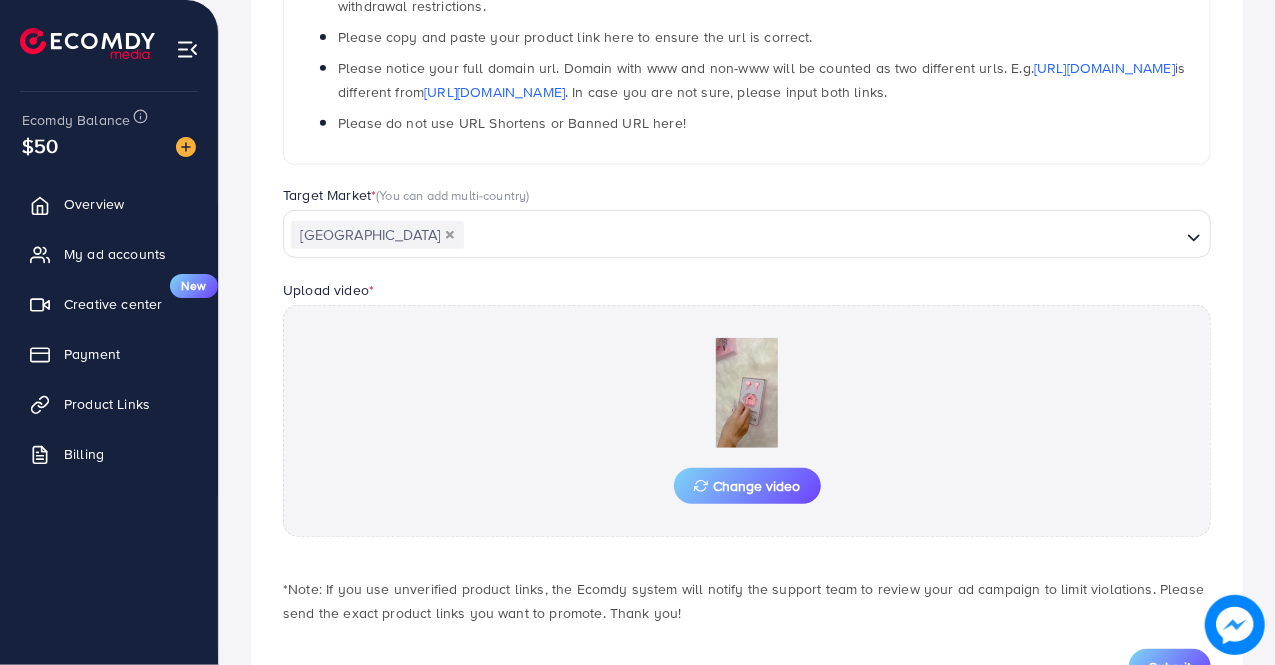 scroll, scrollTop: 492, scrollLeft: 0, axis: vertical 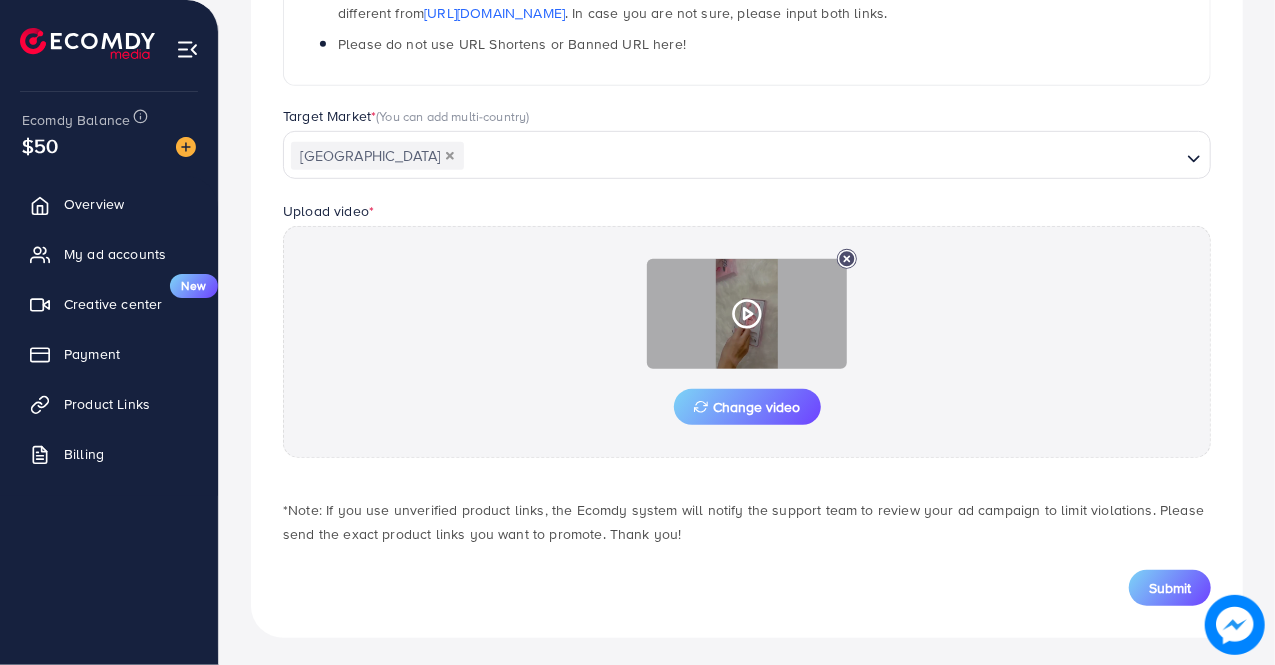 click at bounding box center [747, 314] 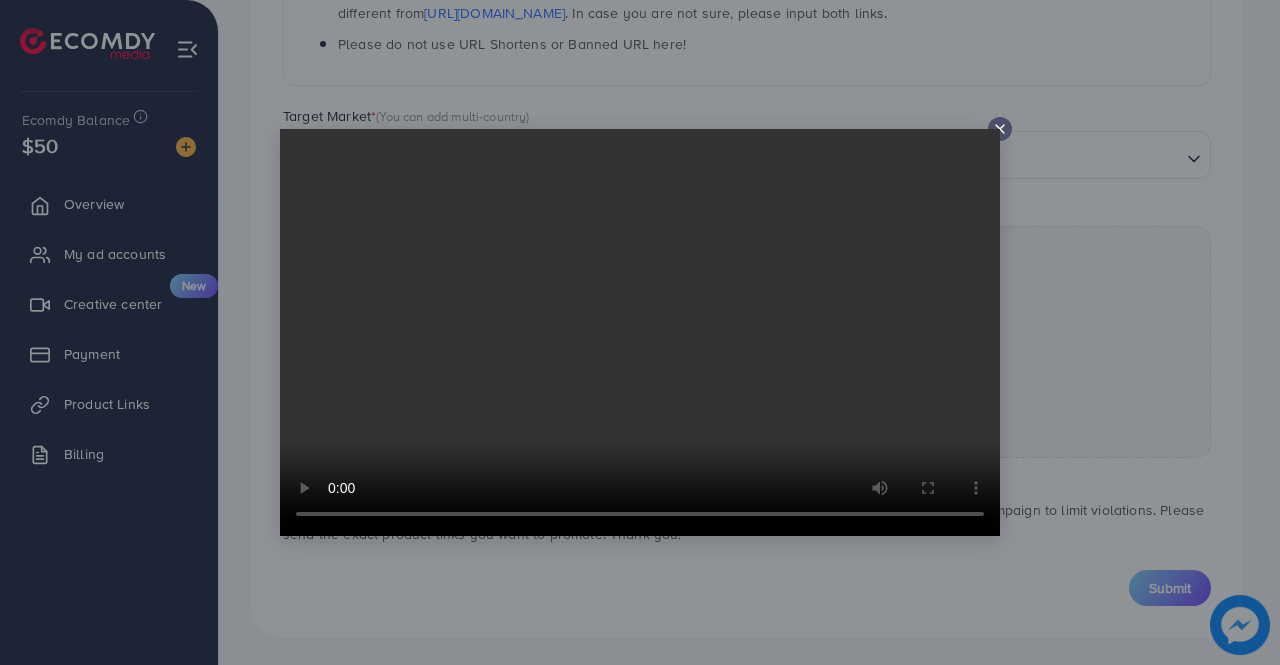 click 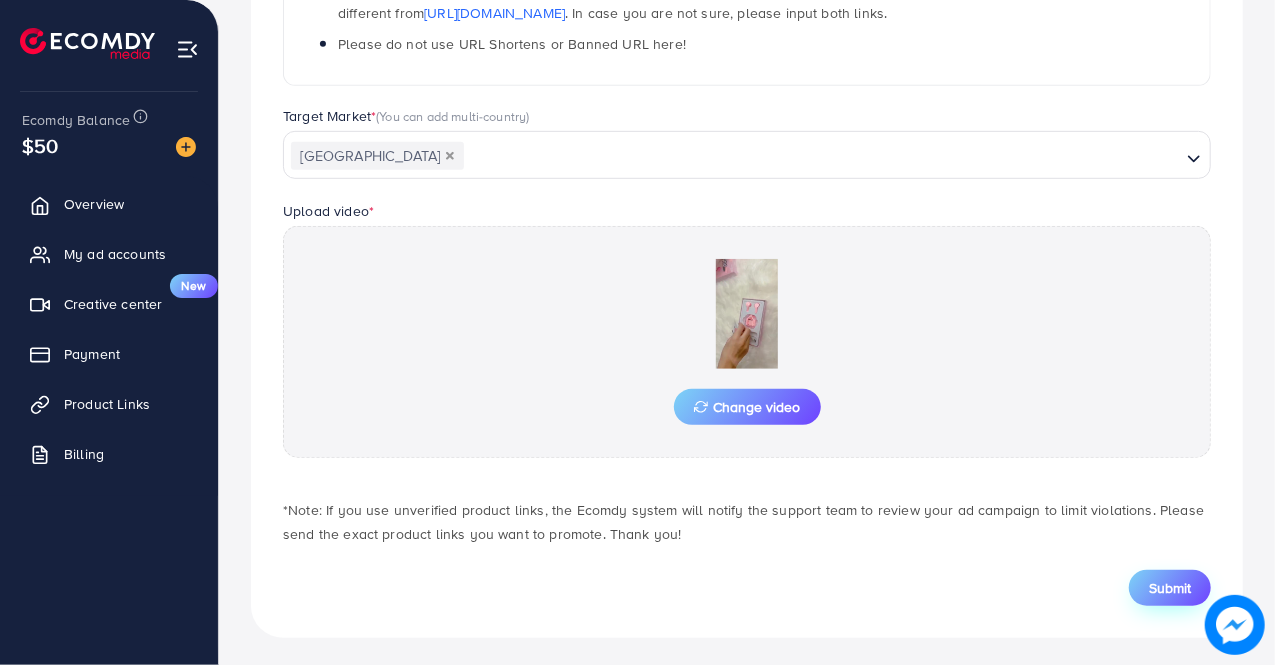 click on "Submit" at bounding box center (1170, 588) 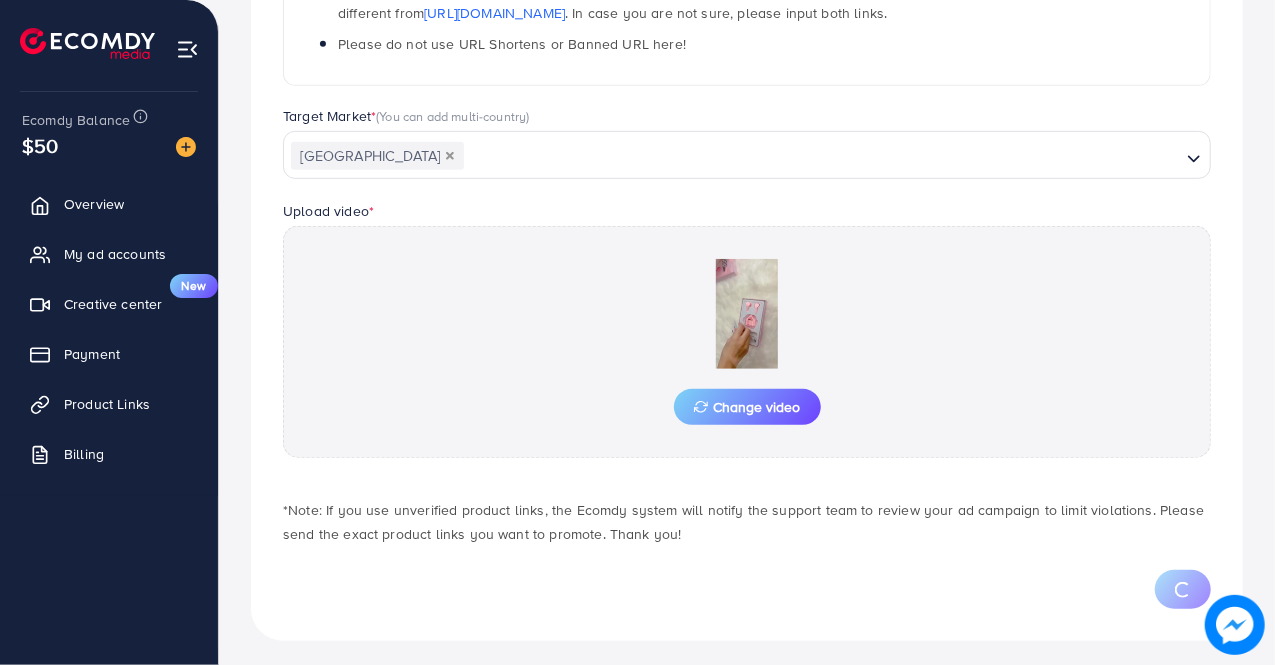 click on "Change video" at bounding box center (747, 342) 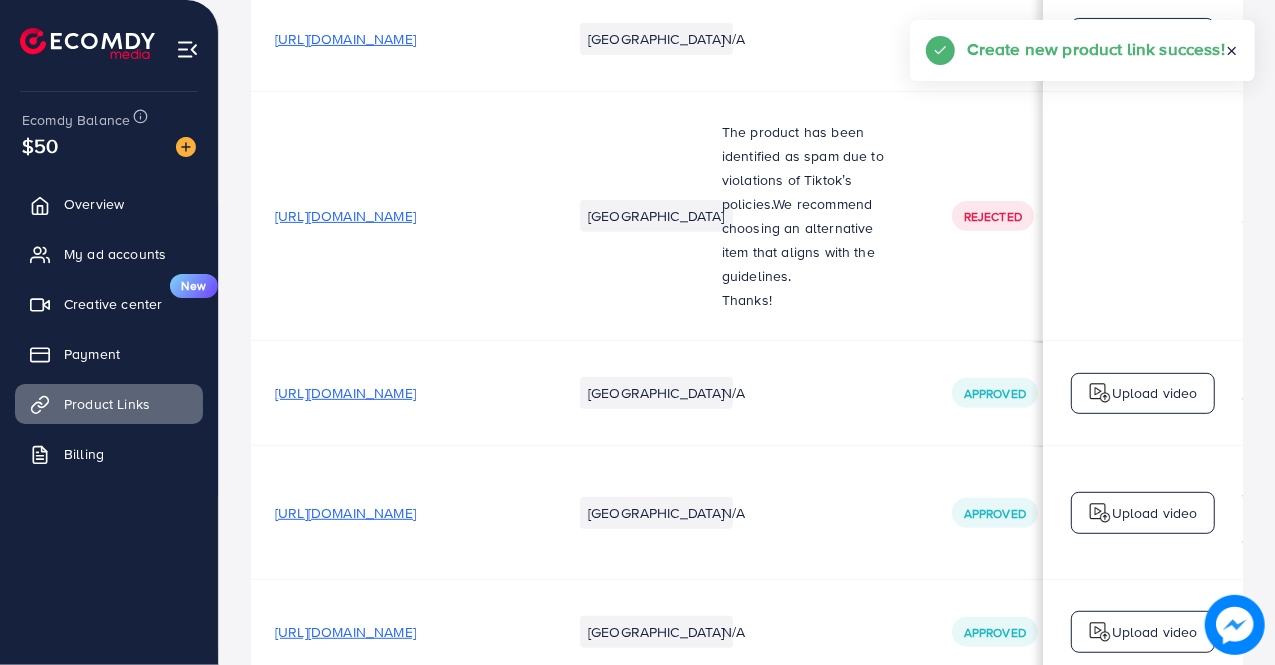 scroll, scrollTop: 0, scrollLeft: 0, axis: both 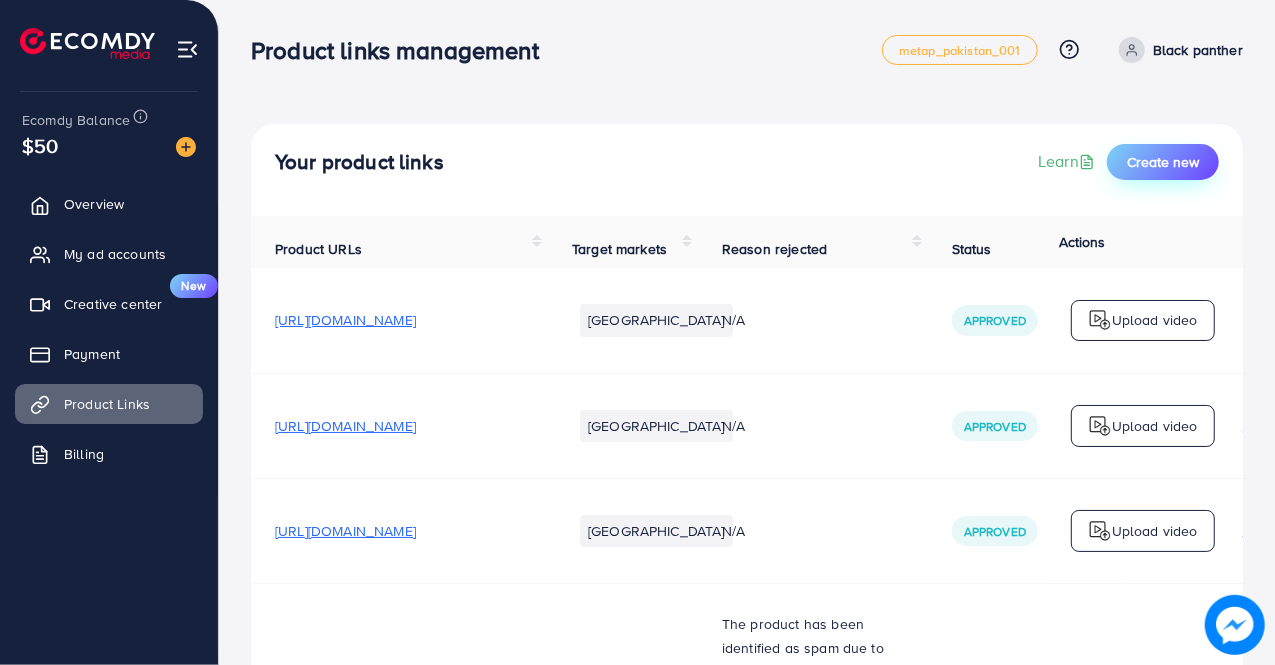 click on "Create new" at bounding box center (1163, 162) 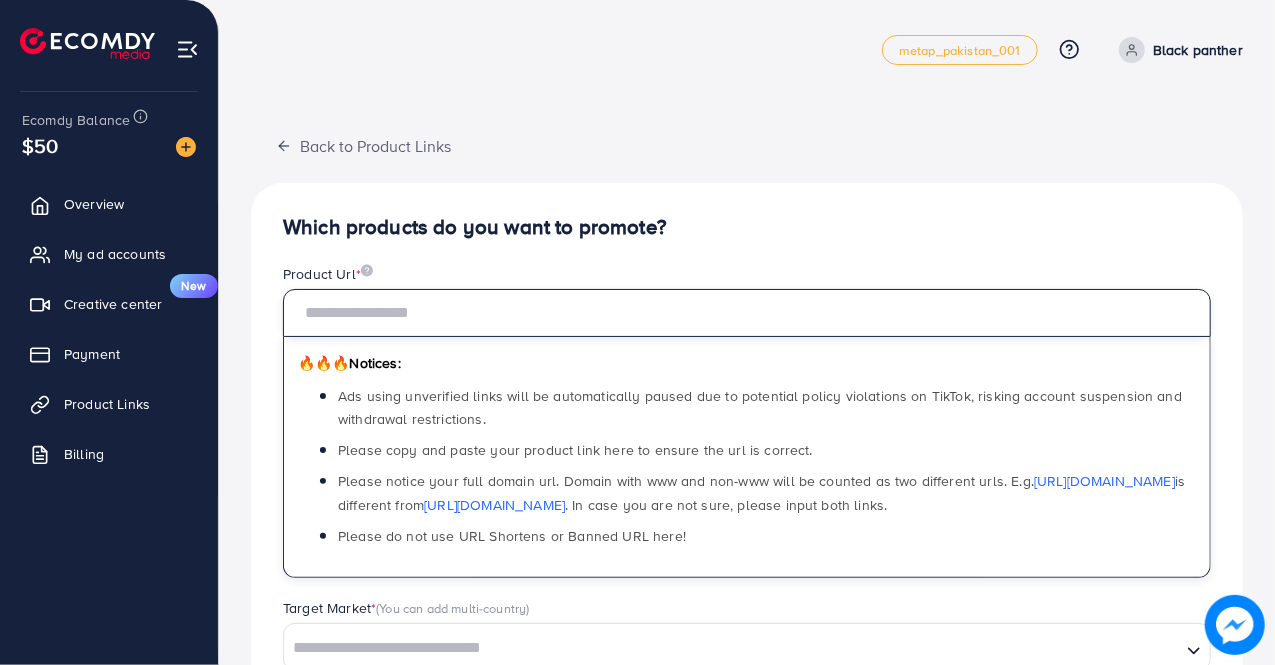 click at bounding box center [747, 313] 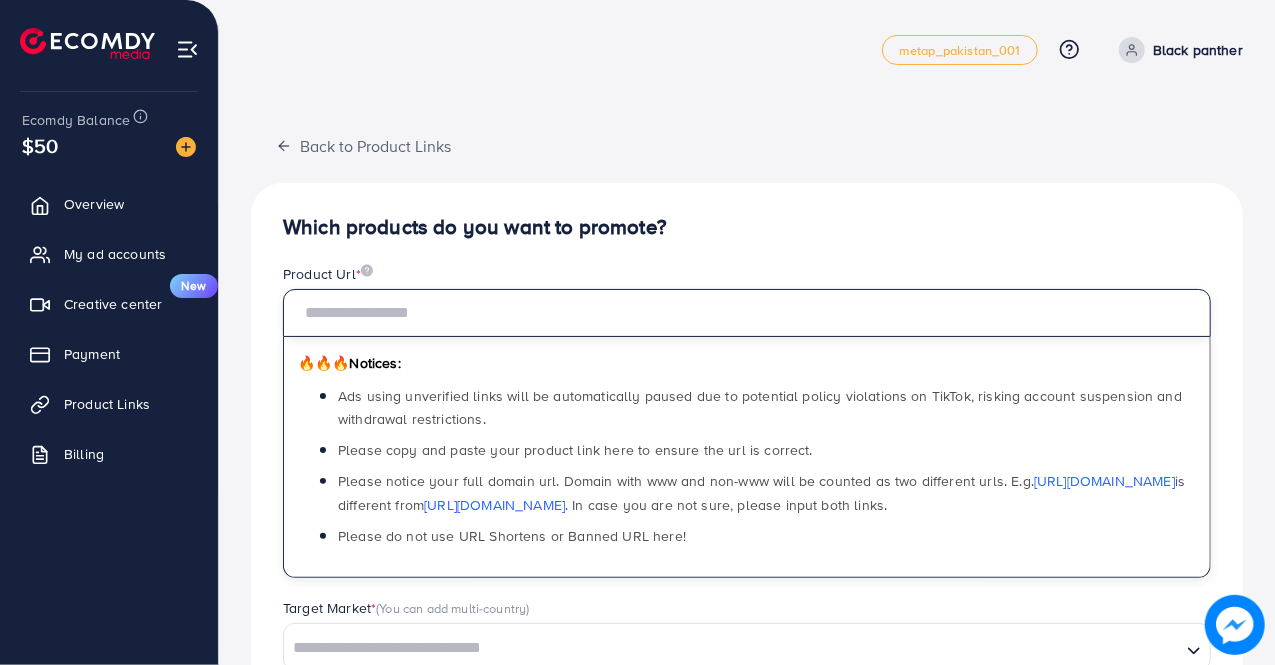 paste on "**********" 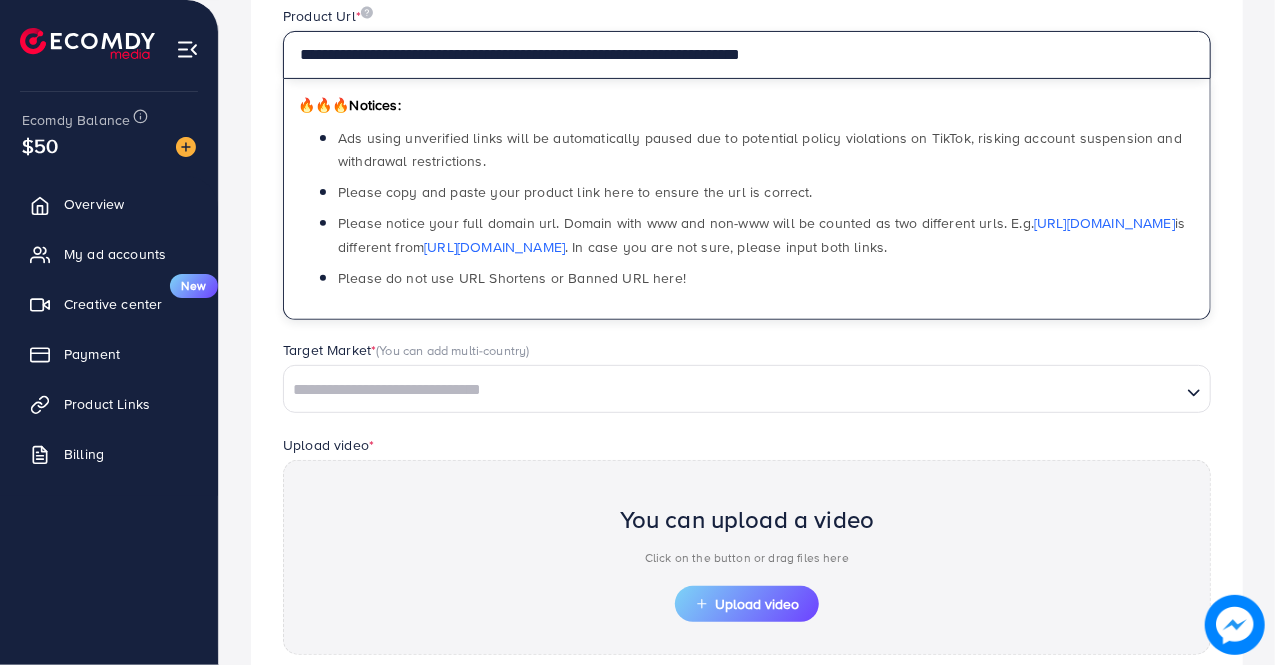 scroll, scrollTop: 275, scrollLeft: 0, axis: vertical 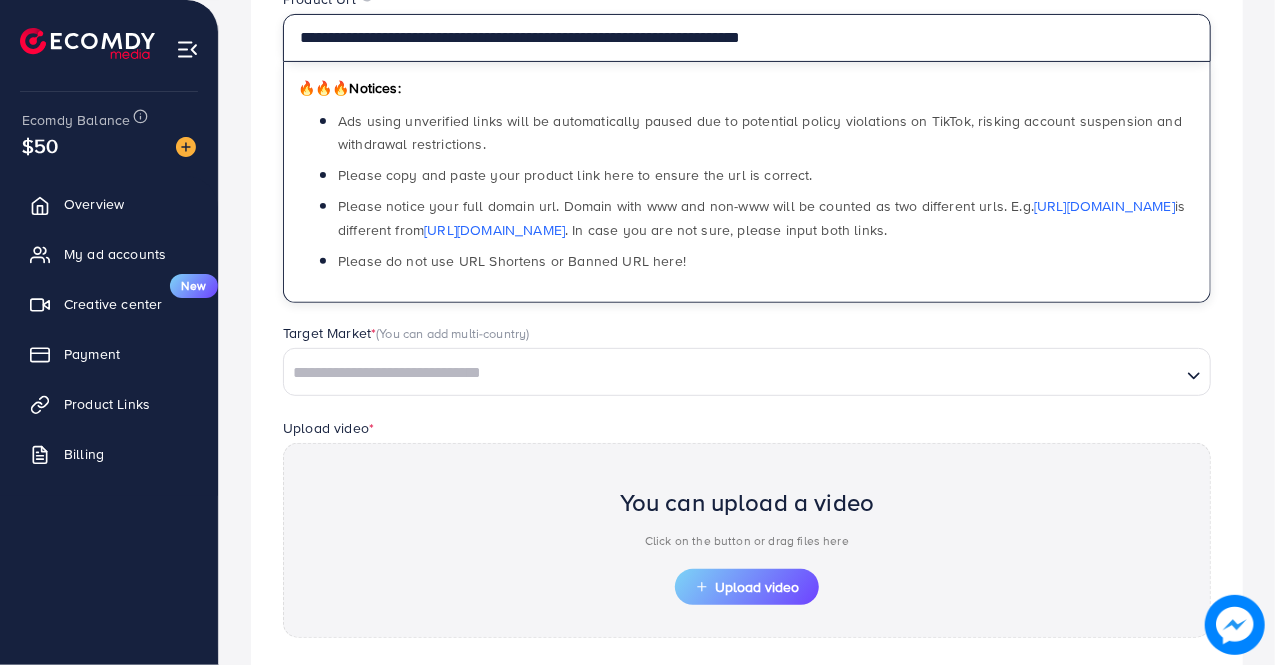 type on "**********" 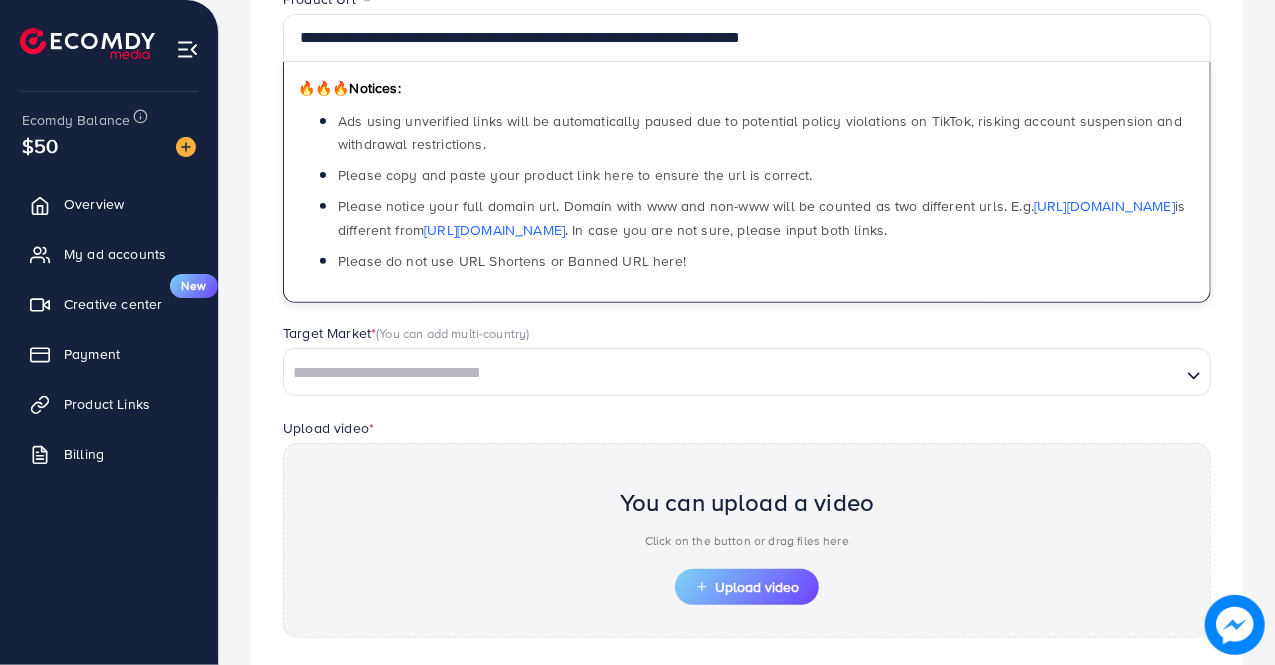 click at bounding box center (732, 373) 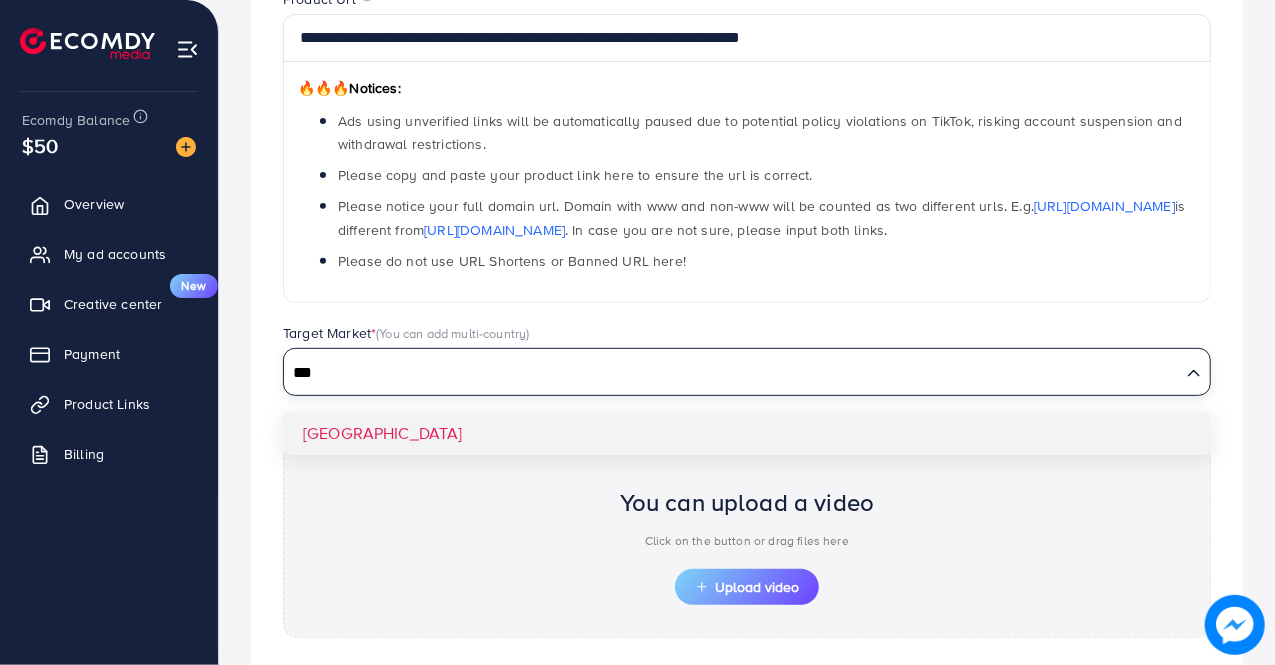 type on "***" 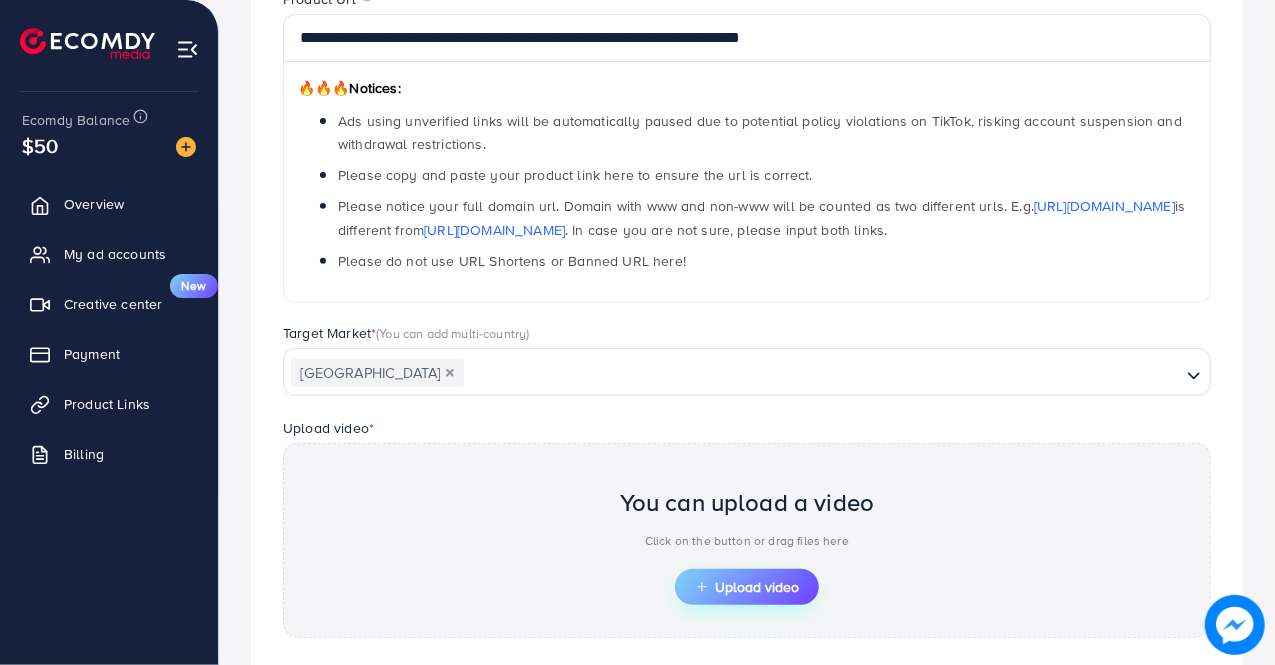 click on "Upload video" at bounding box center (747, 587) 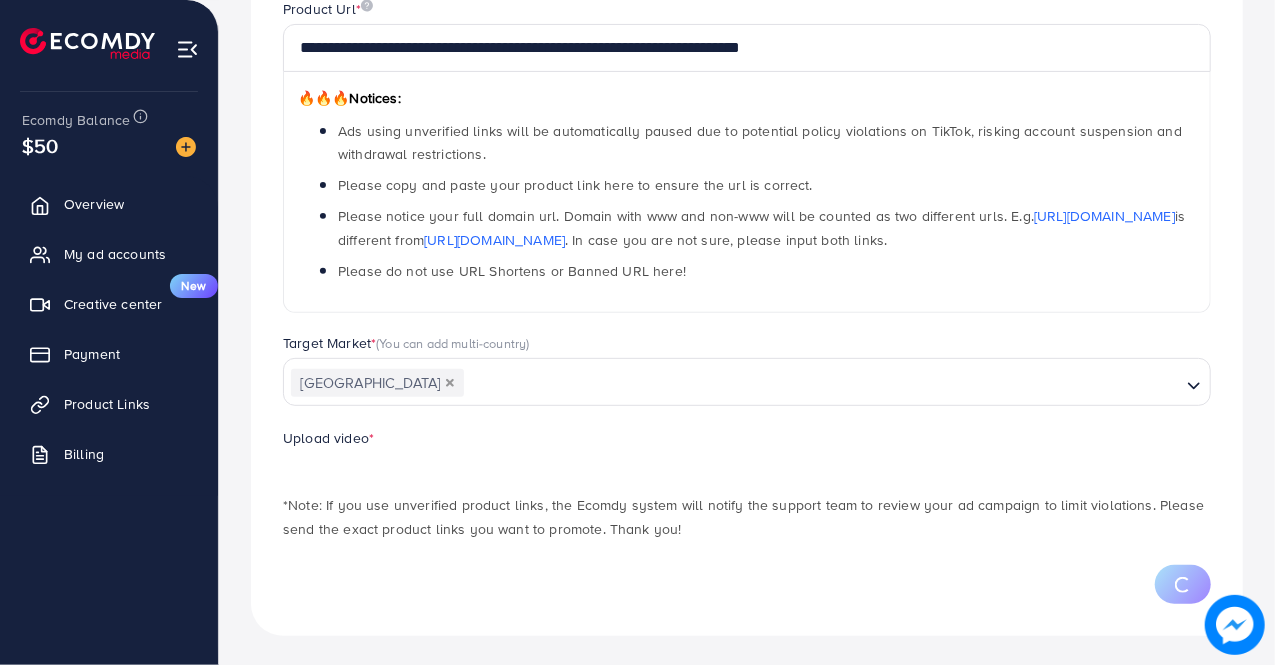 scroll, scrollTop: 360, scrollLeft: 0, axis: vertical 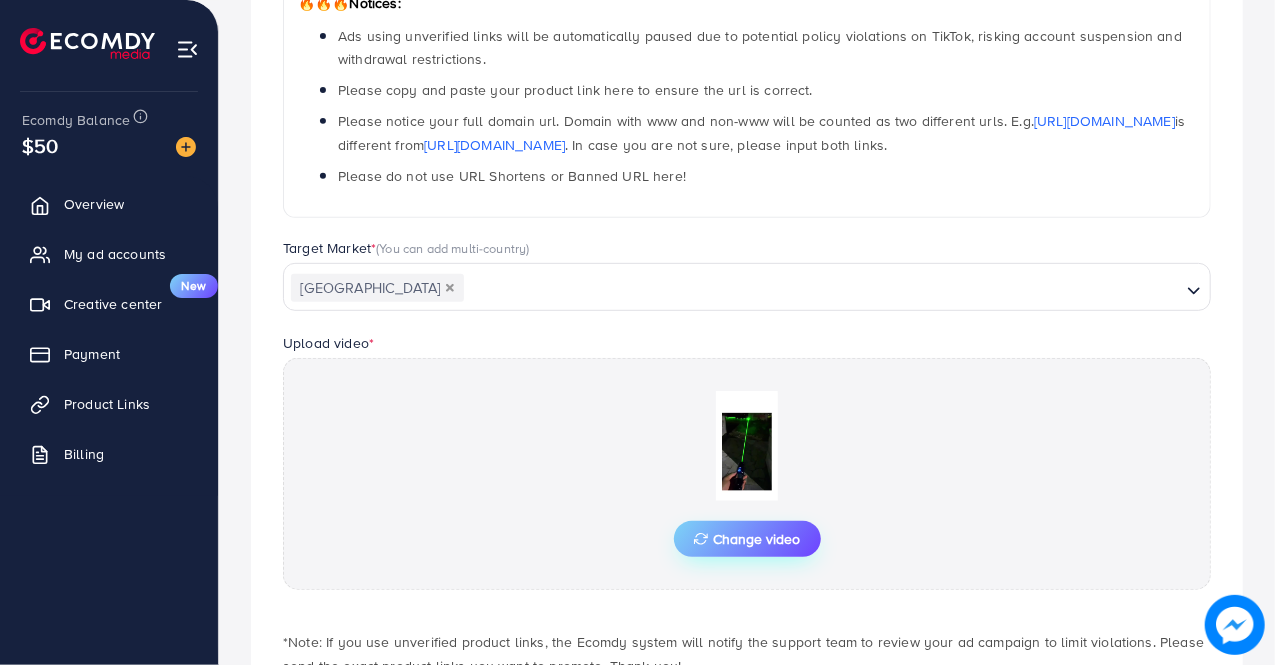 click on "Change video" at bounding box center (747, 539) 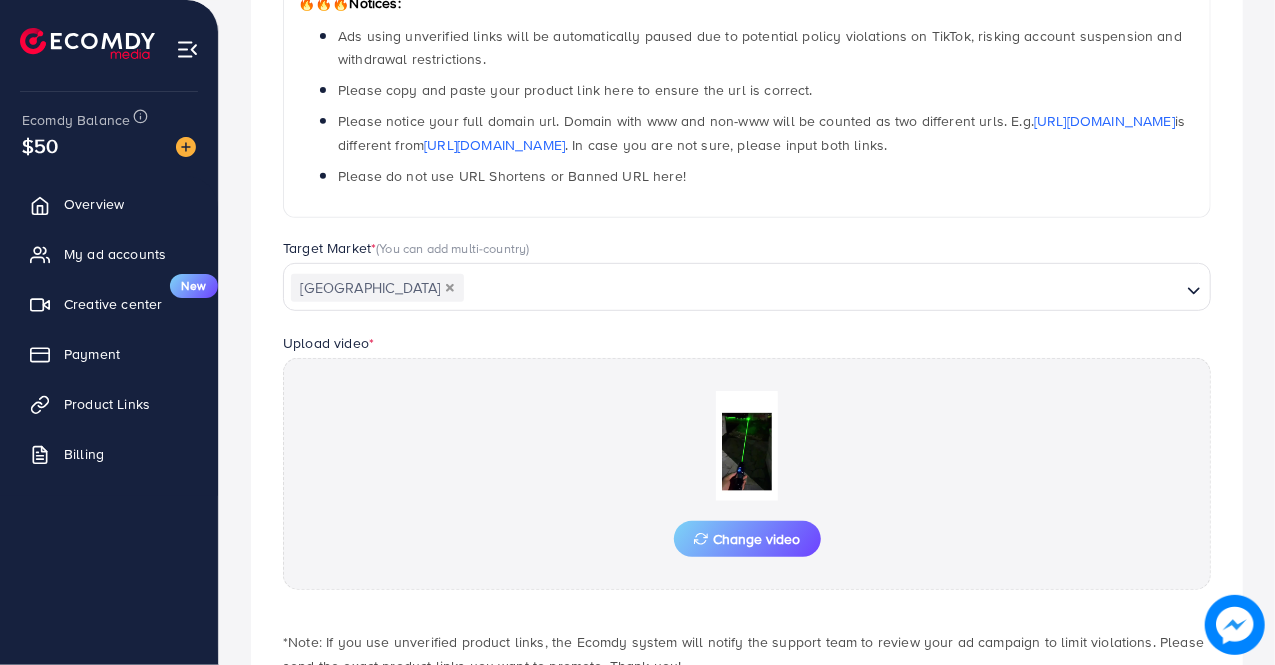 scroll, scrollTop: 494, scrollLeft: 0, axis: vertical 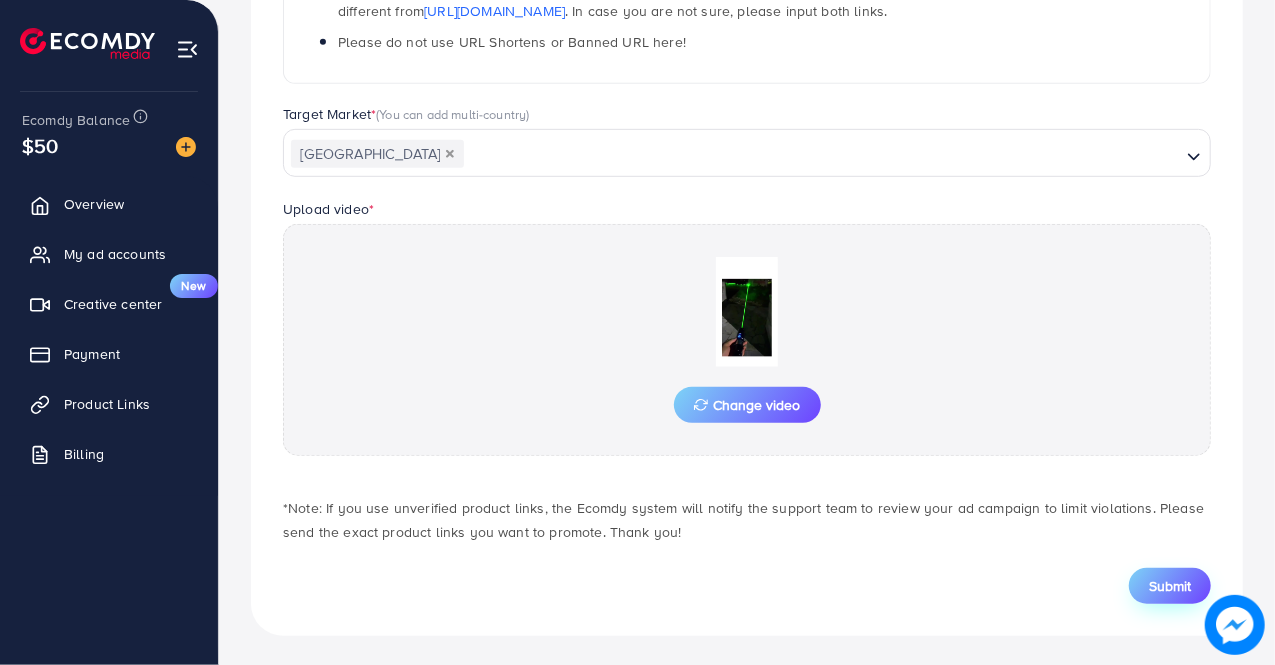 click on "Submit" at bounding box center [1170, 586] 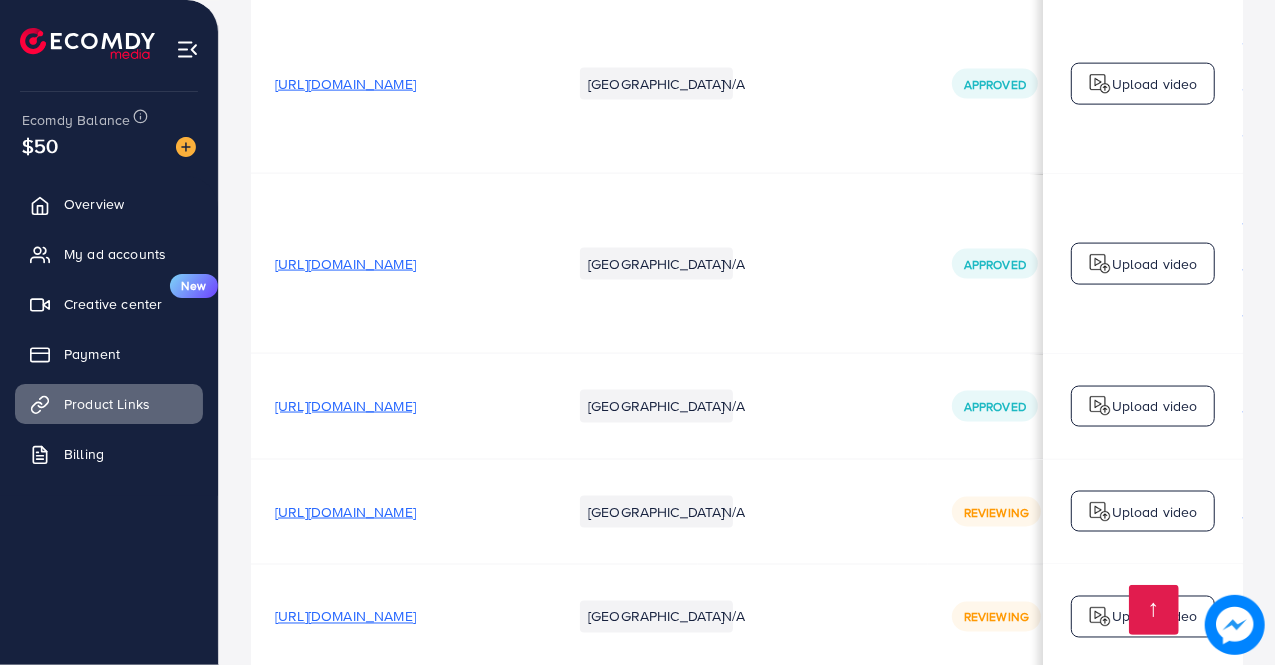 scroll, scrollTop: 5848, scrollLeft: 0, axis: vertical 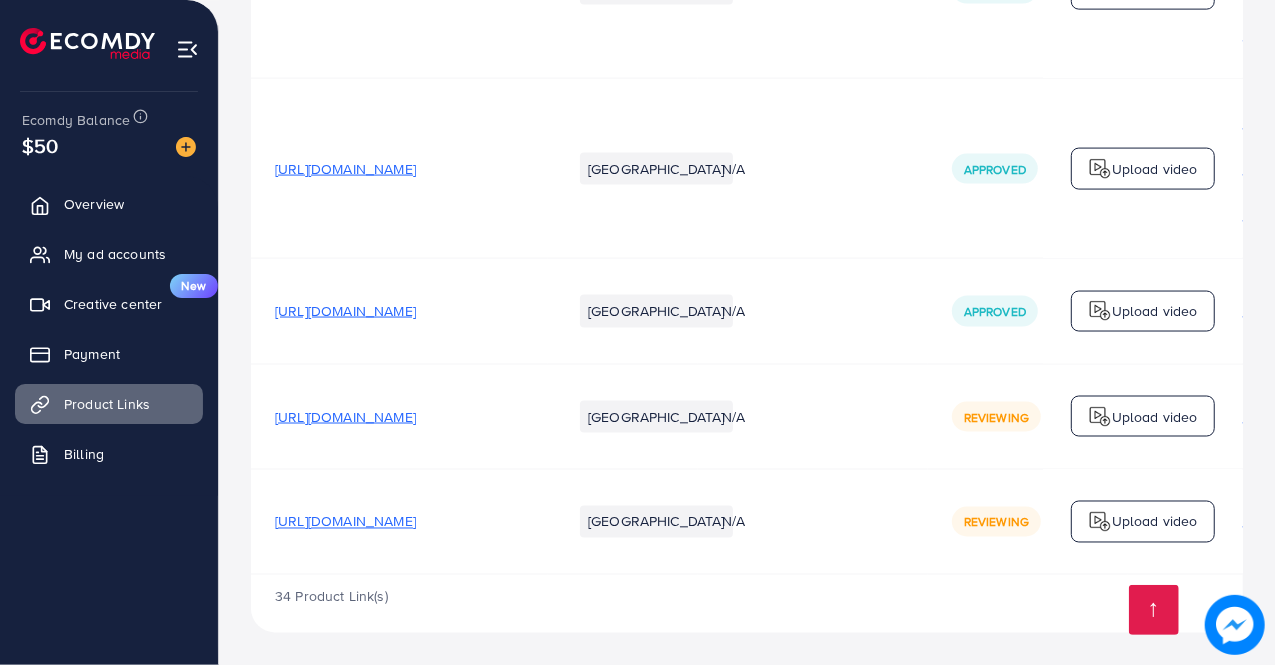 click on "[URL][DOMAIN_NAME]" at bounding box center [399, -11] 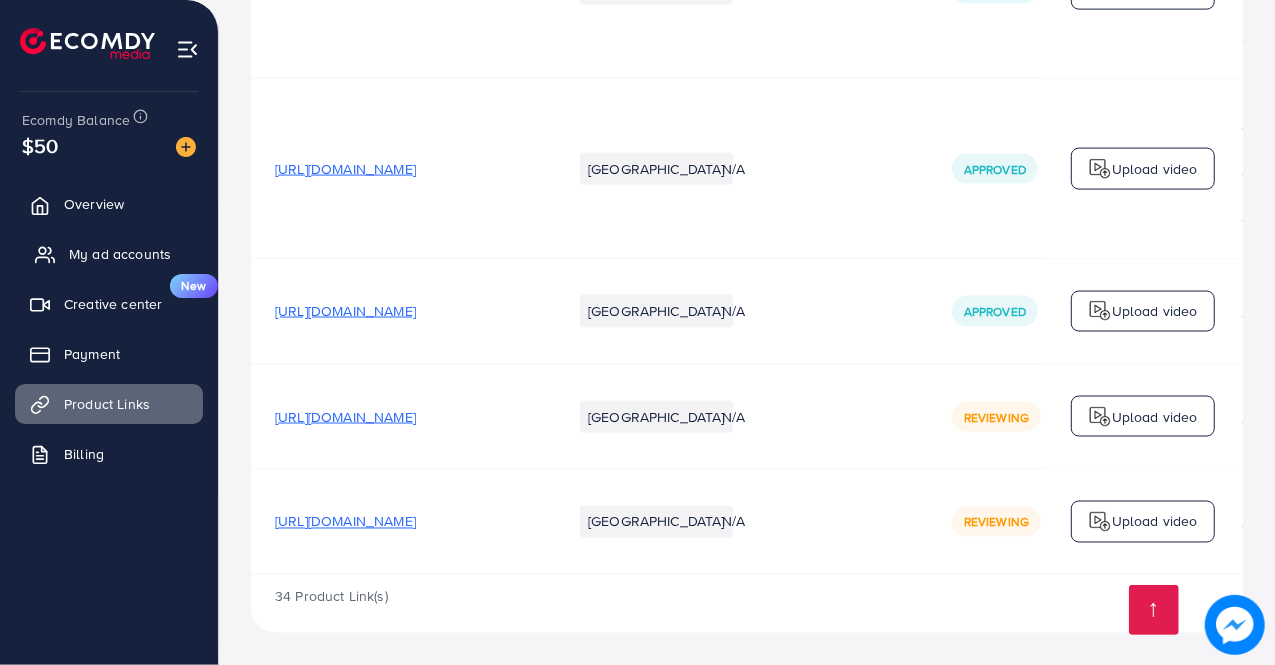 click on "My ad accounts" at bounding box center (120, 254) 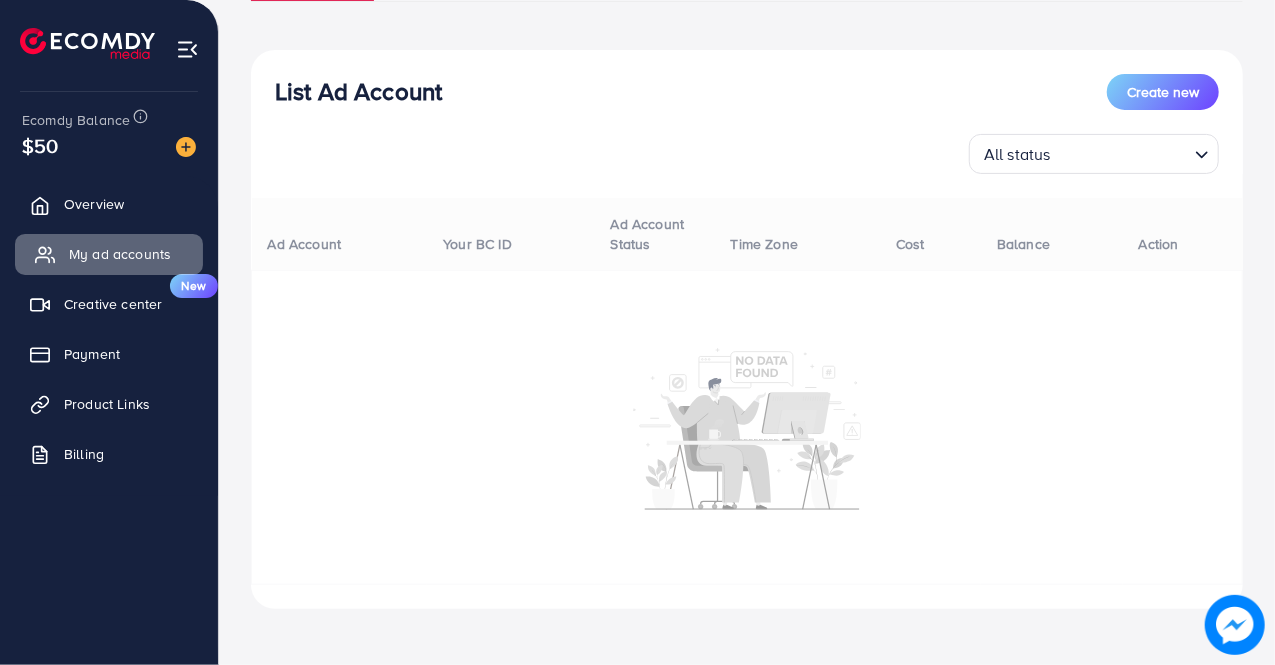 scroll, scrollTop: 0, scrollLeft: 0, axis: both 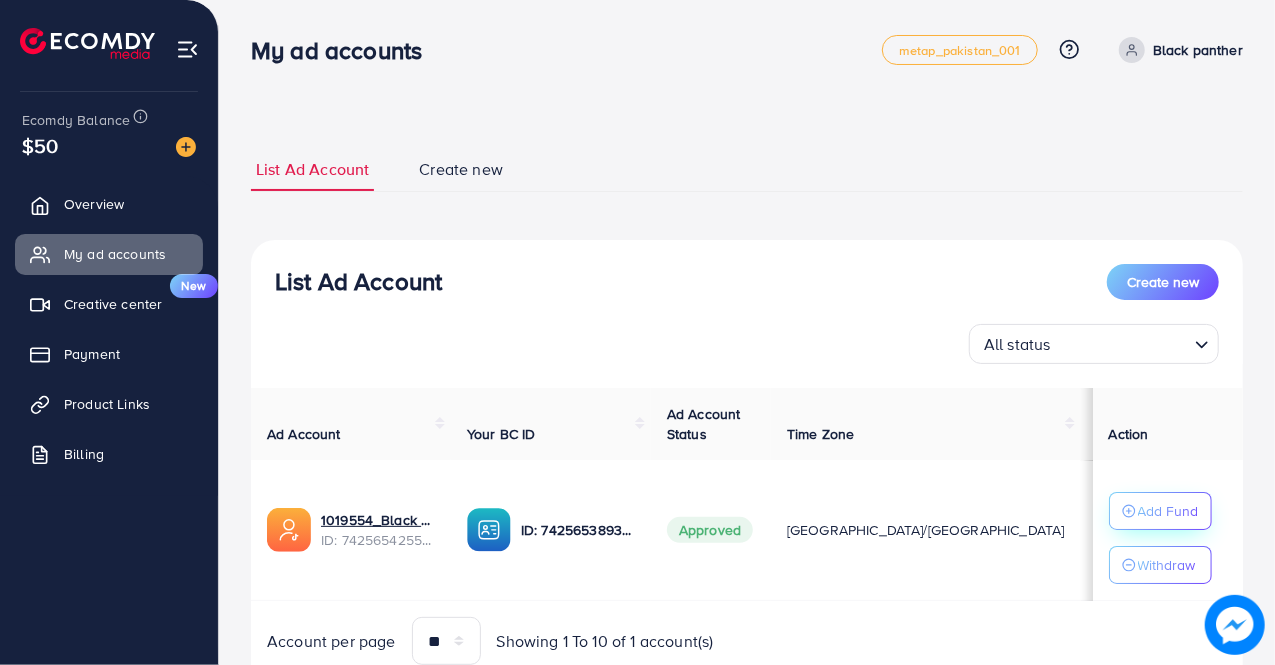 click on "Add Fund" at bounding box center [1168, 511] 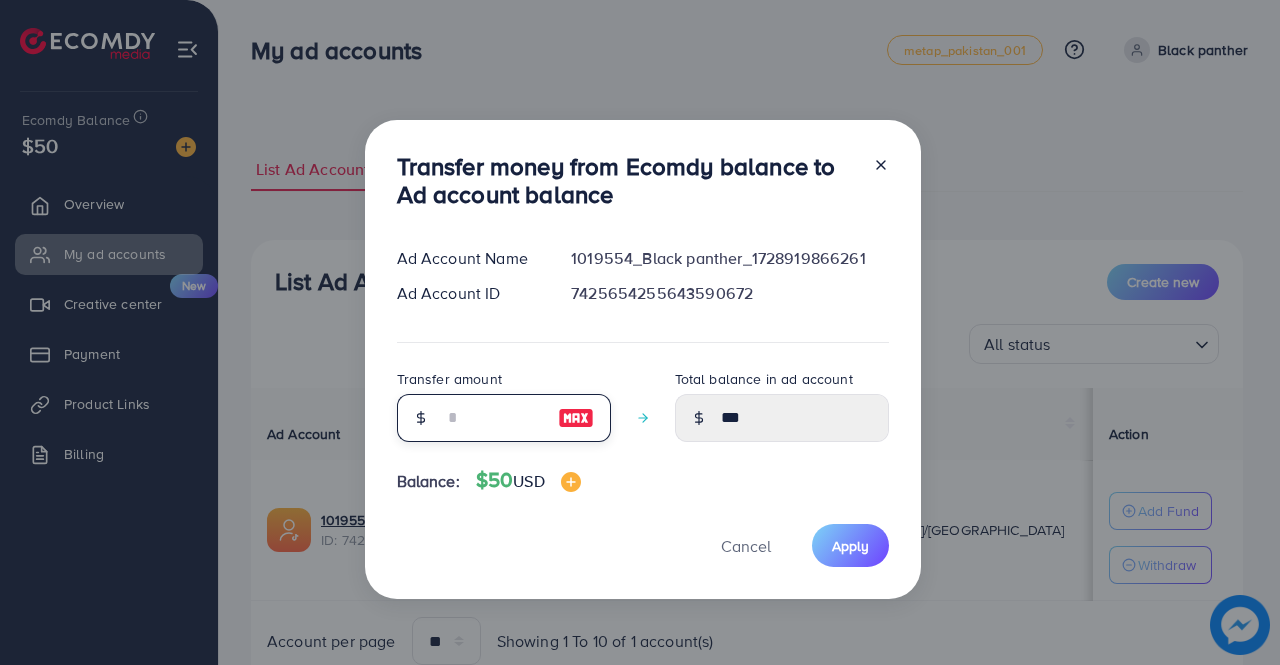 click at bounding box center [493, 418] 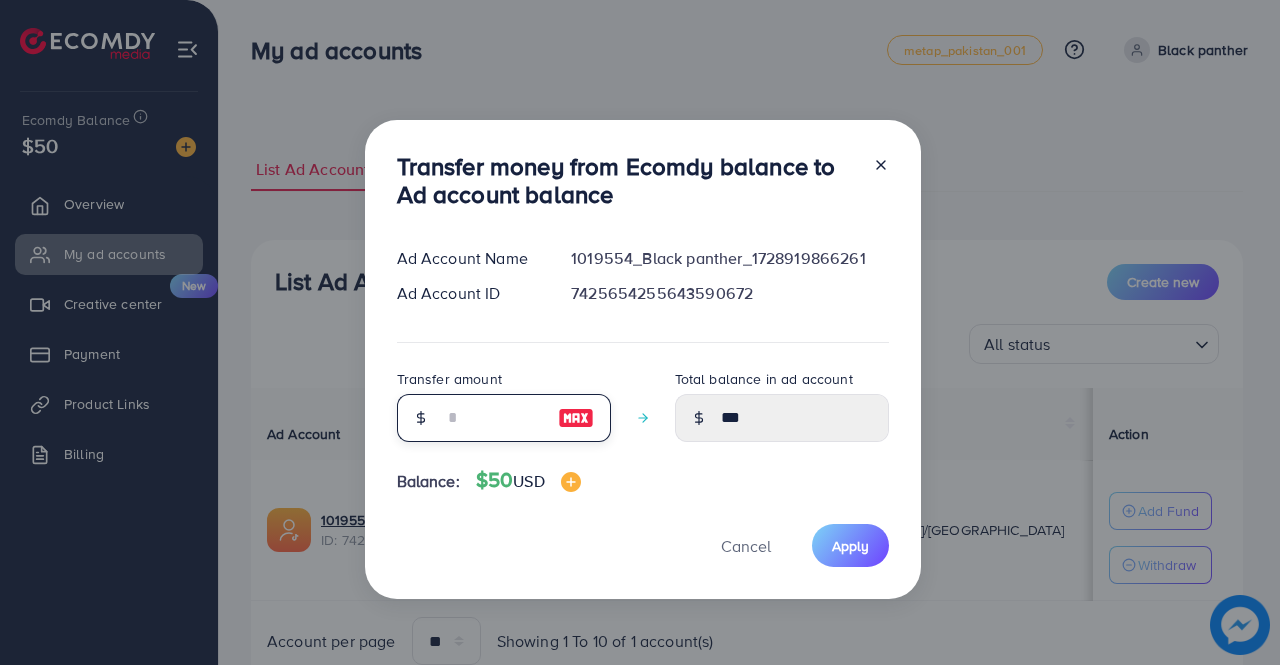 type on "*" 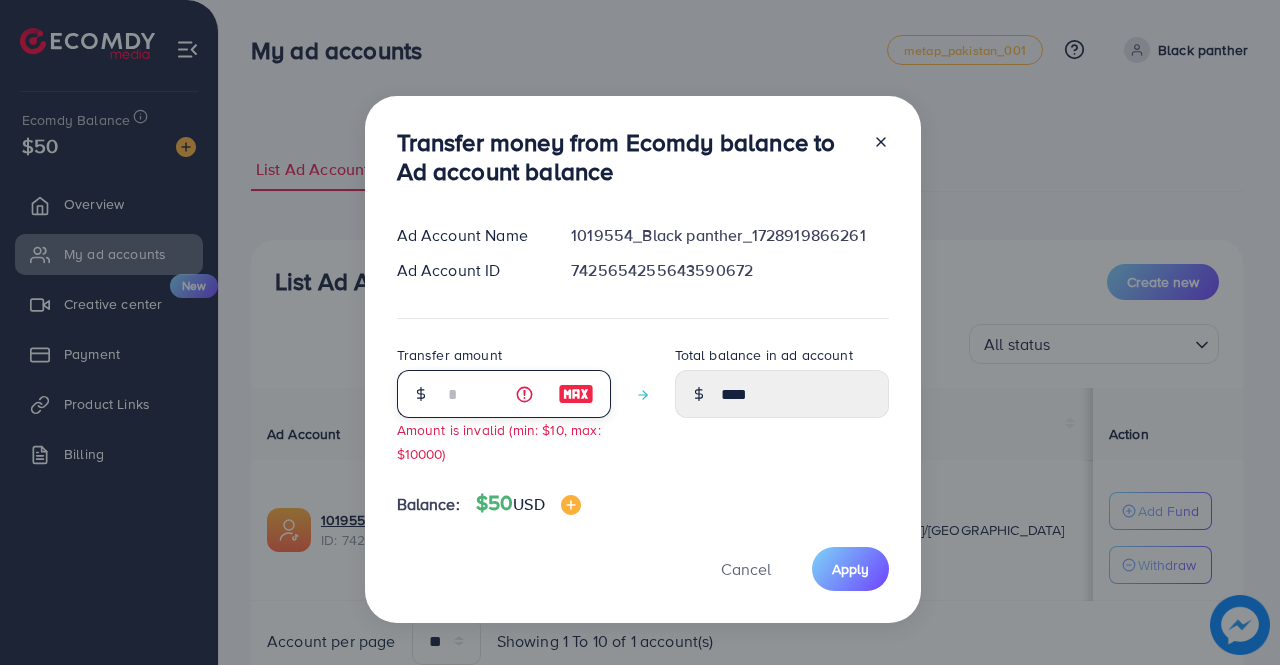 type on "**" 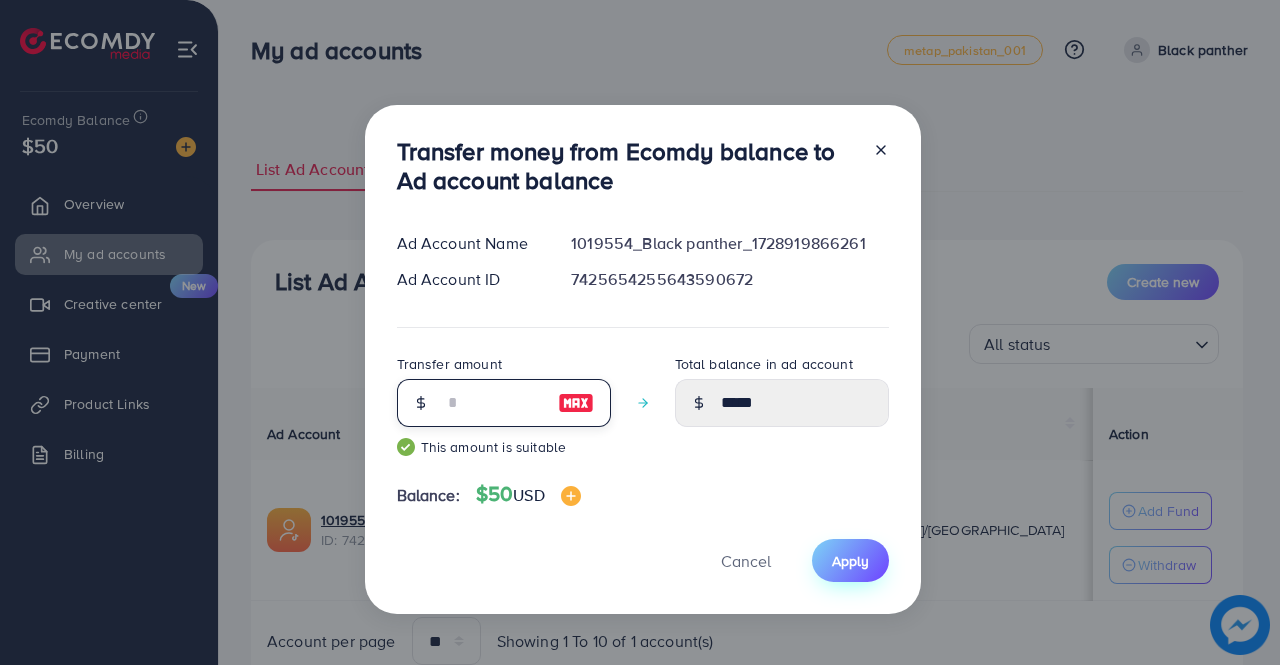 type on "**" 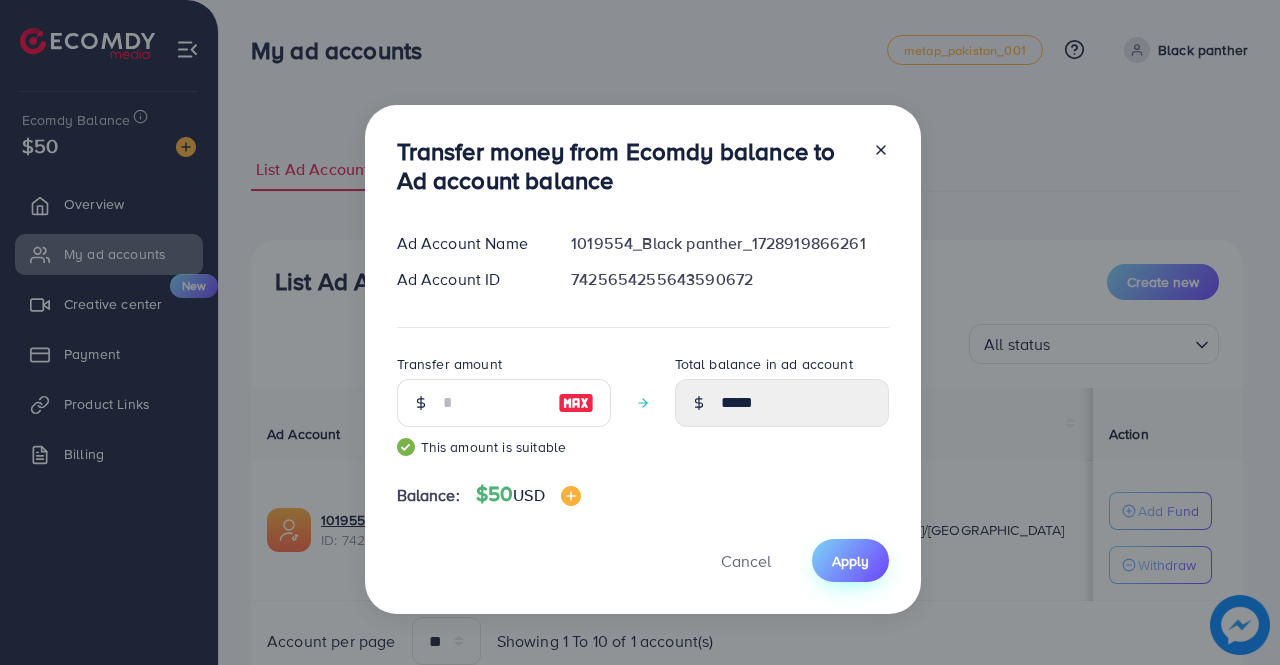 click on "Apply" at bounding box center (850, 561) 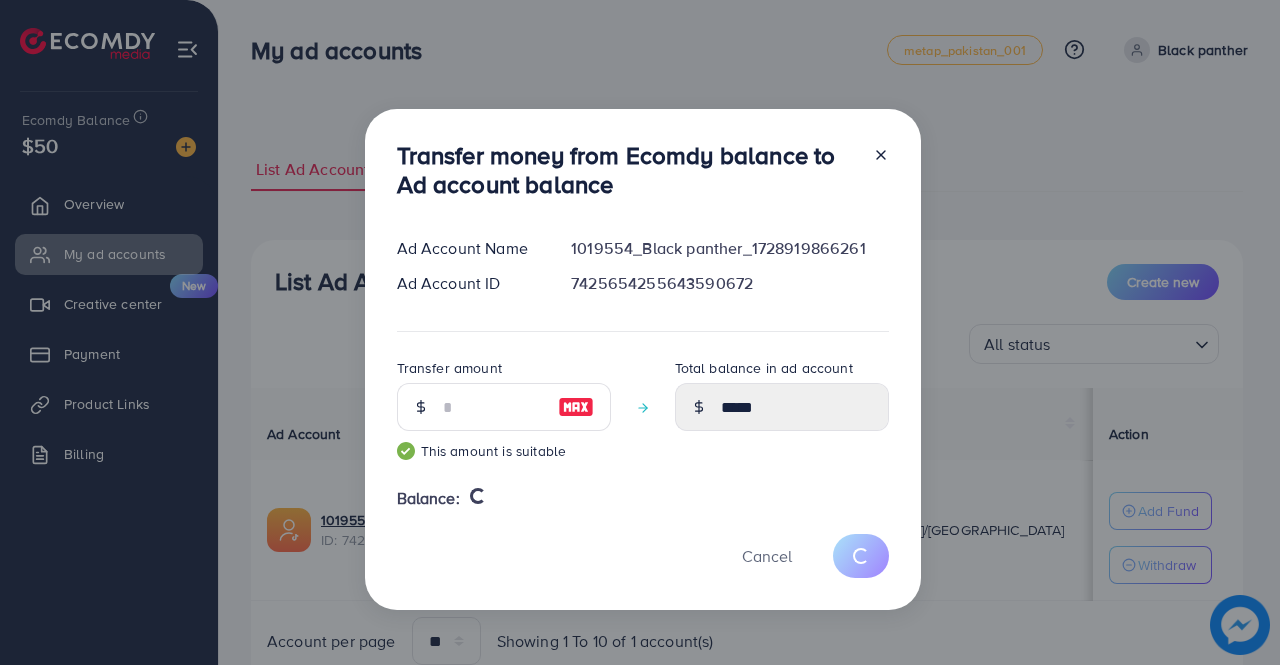 type 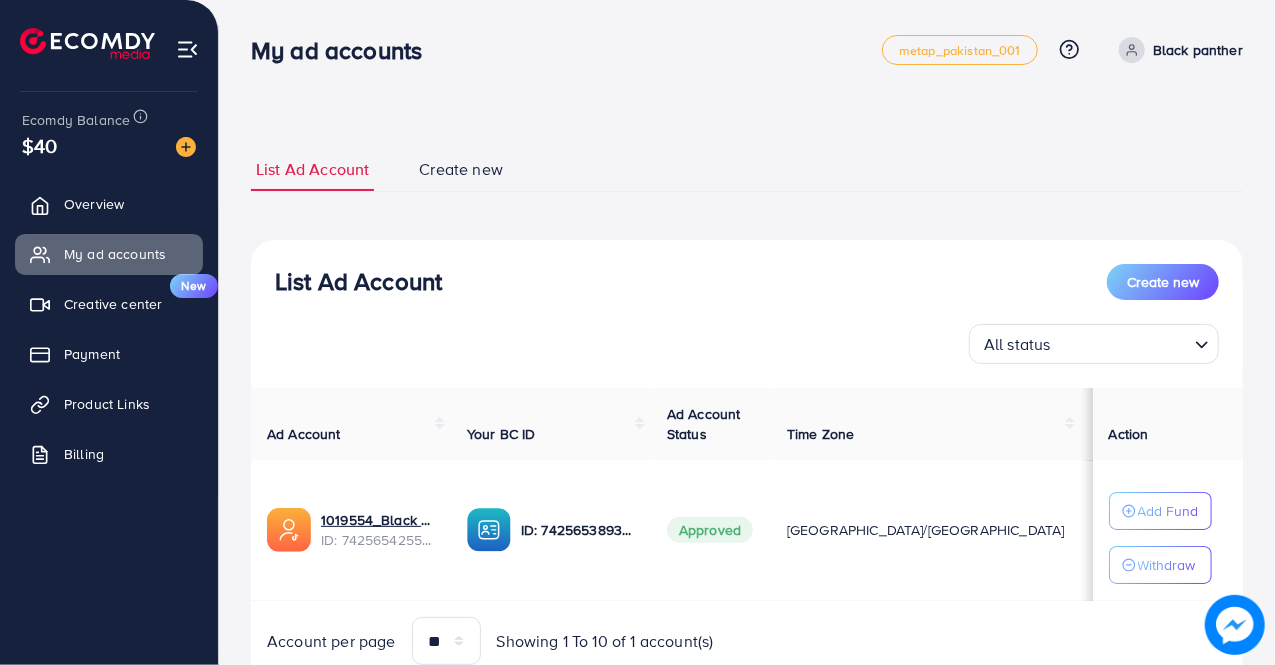 click on "Withdraw" at bounding box center [1167, 565] 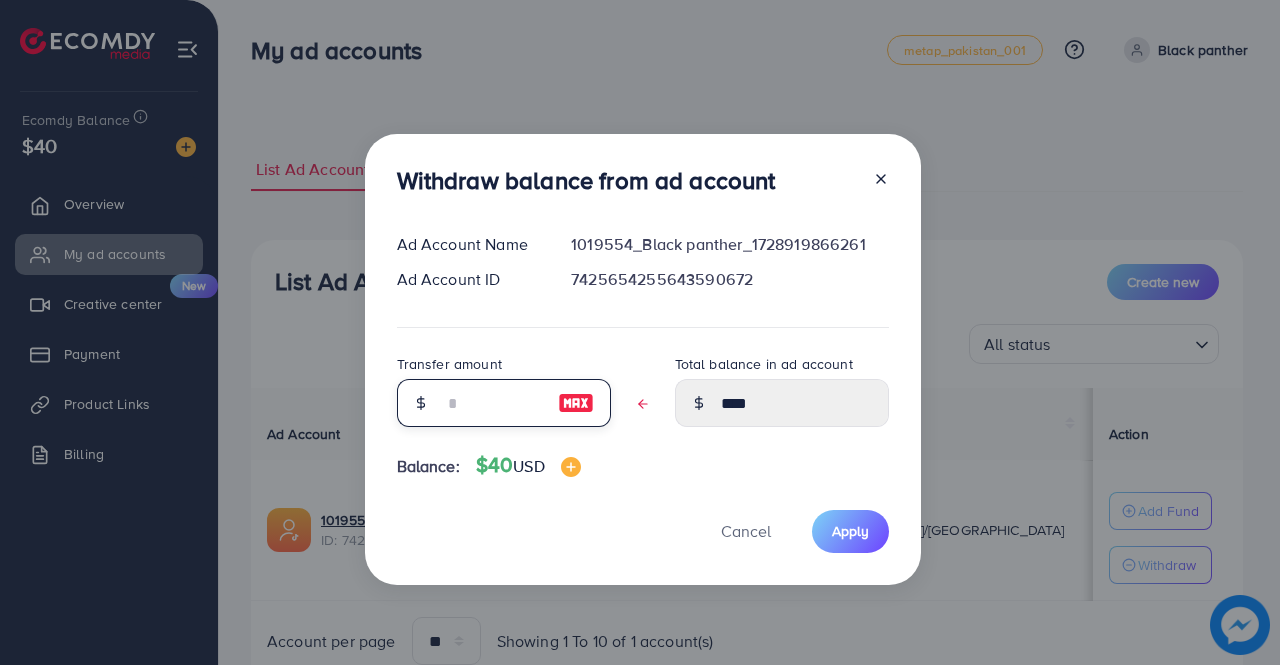 click at bounding box center [493, 403] 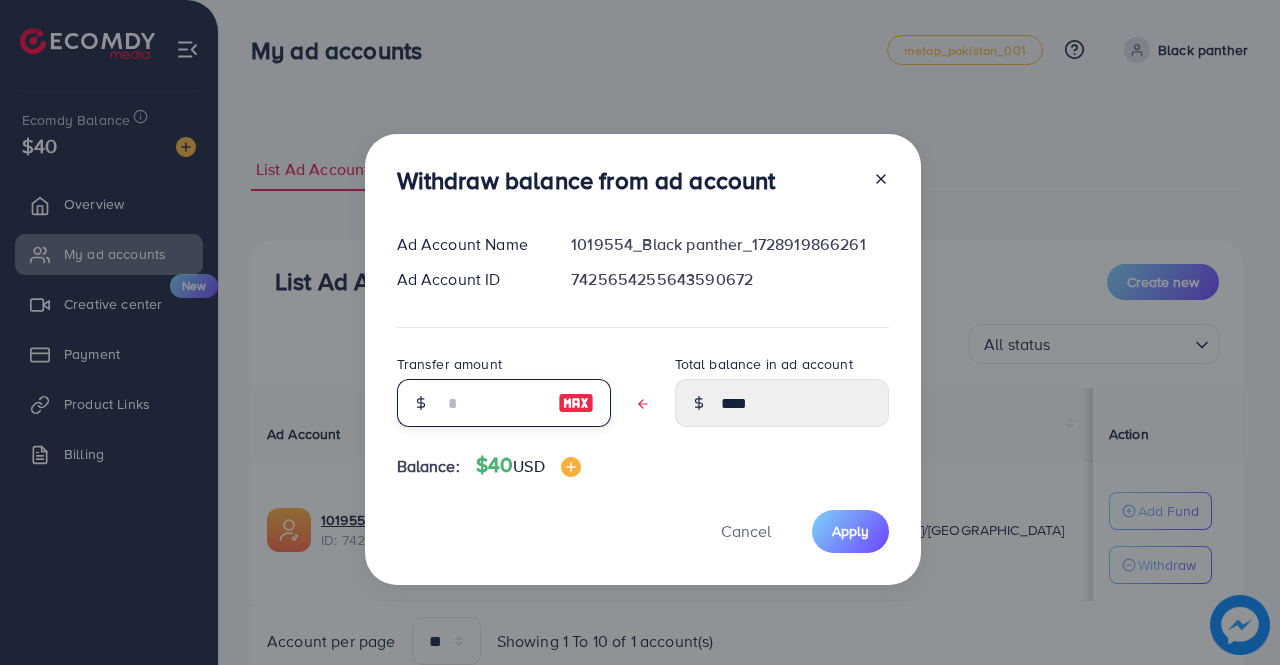 type on "*" 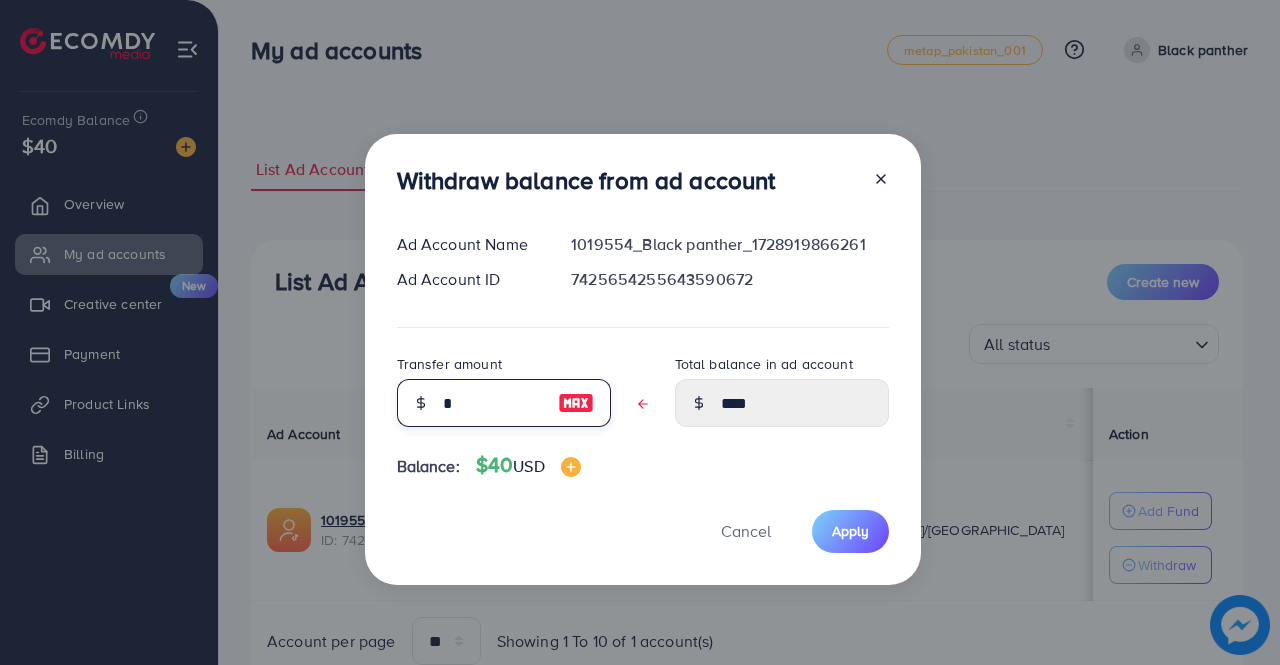 type on "*****" 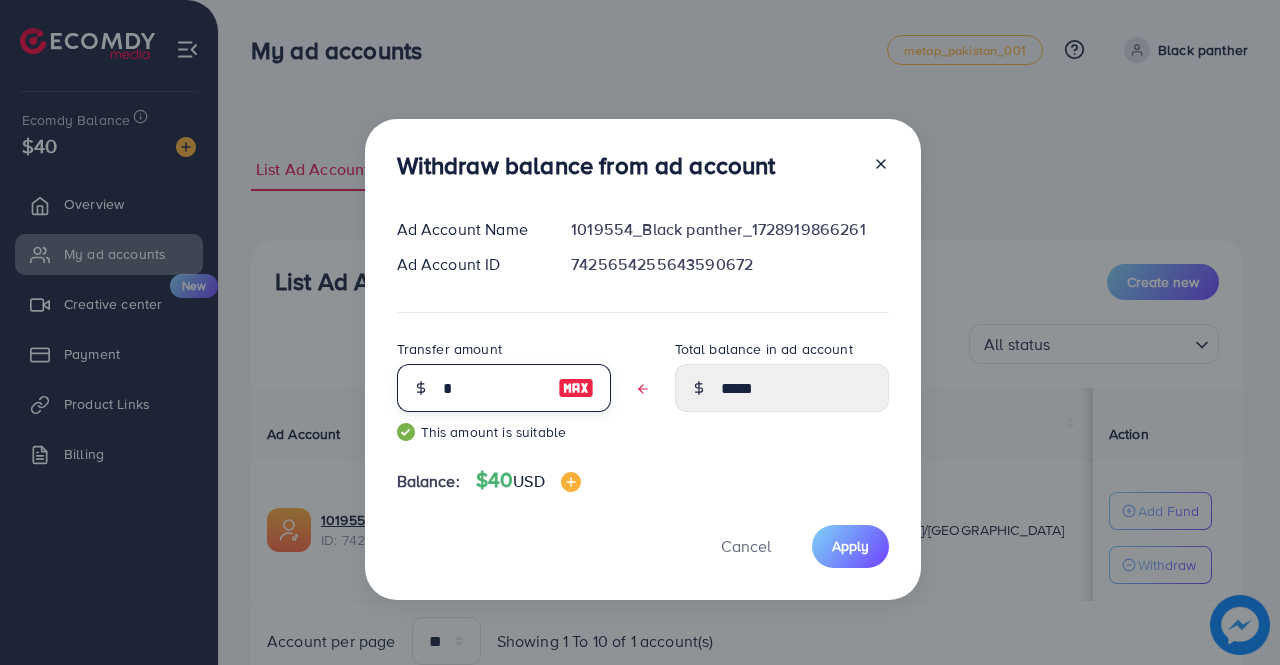 type on "**" 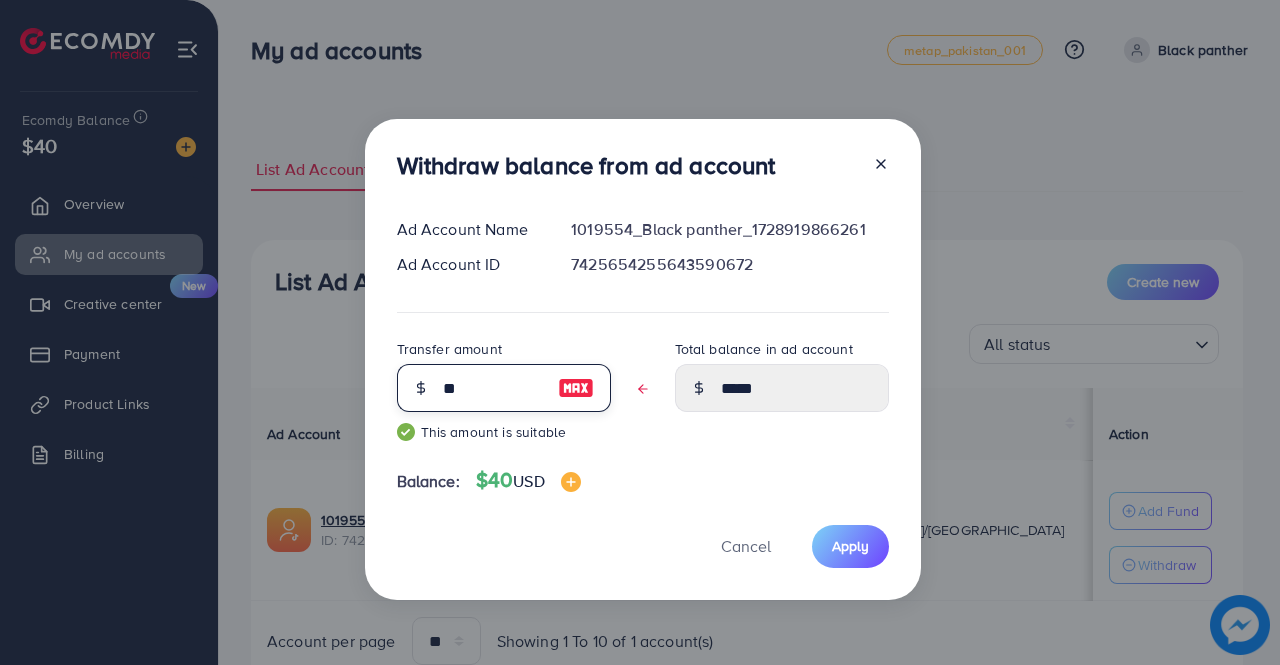 type on "****" 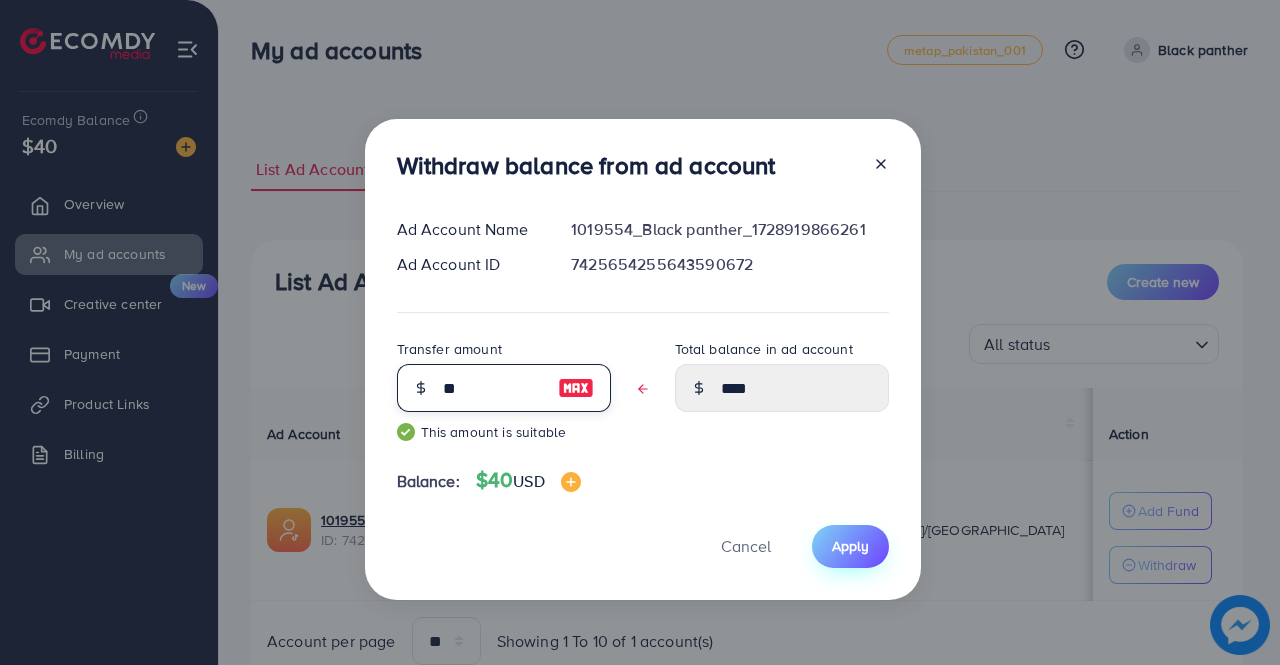 type on "**" 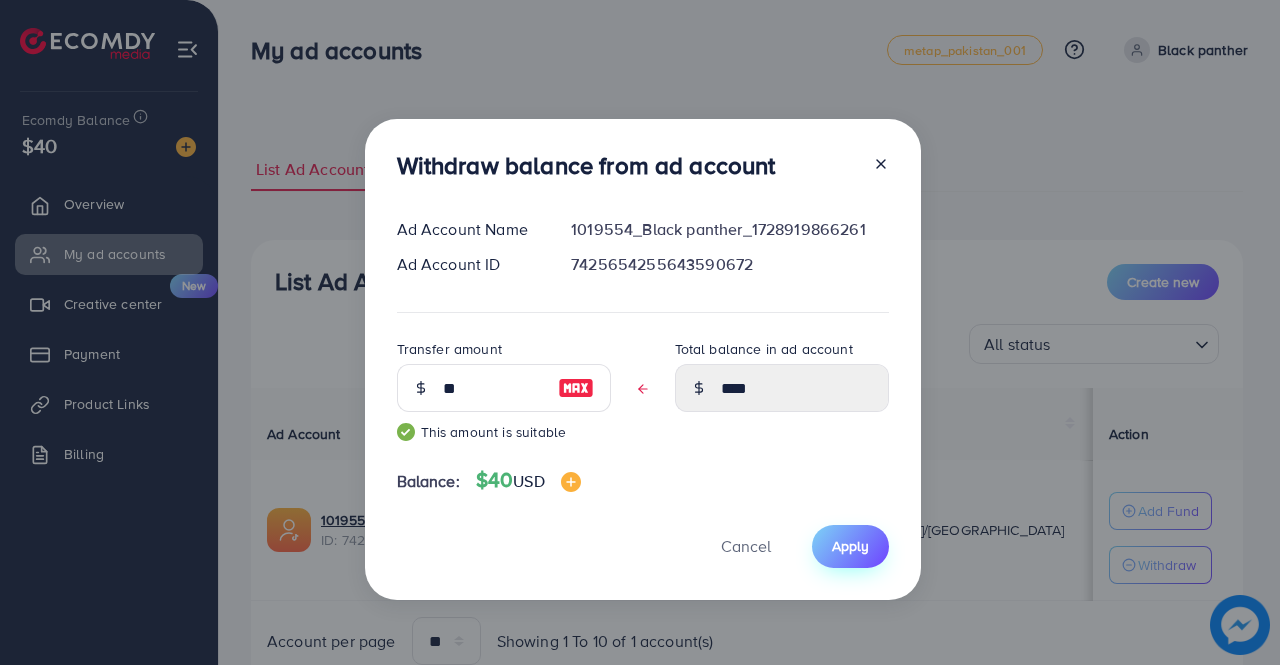 click on "Apply" at bounding box center [850, 546] 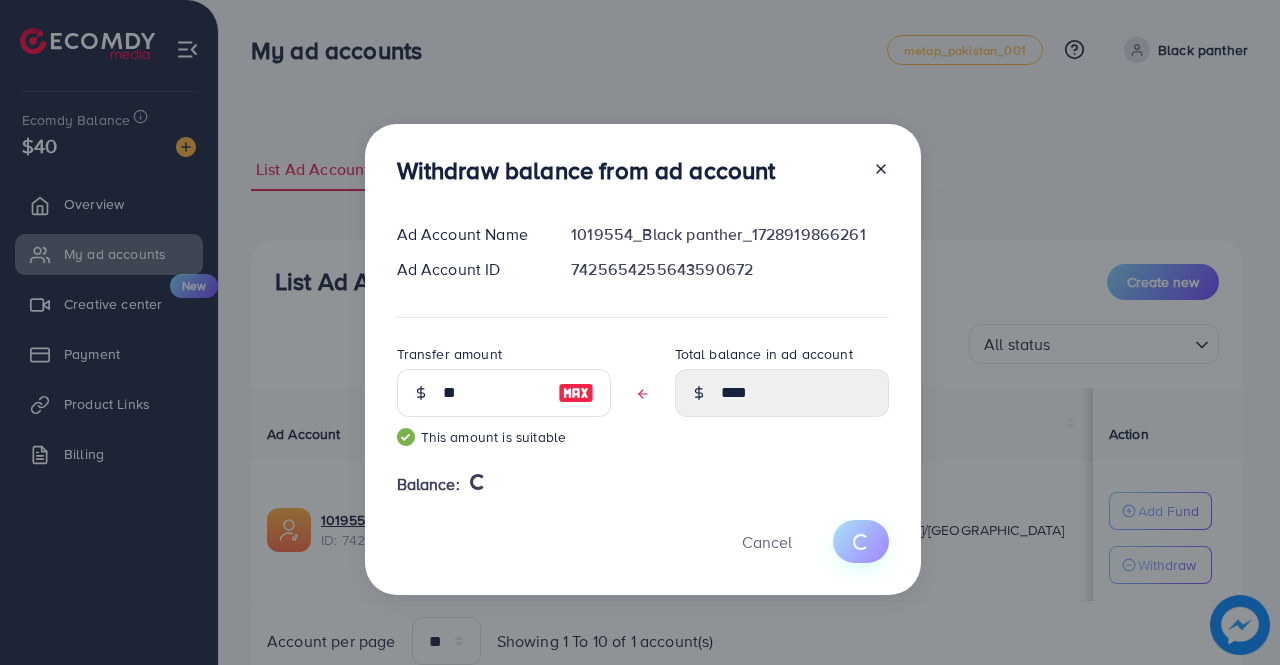 type 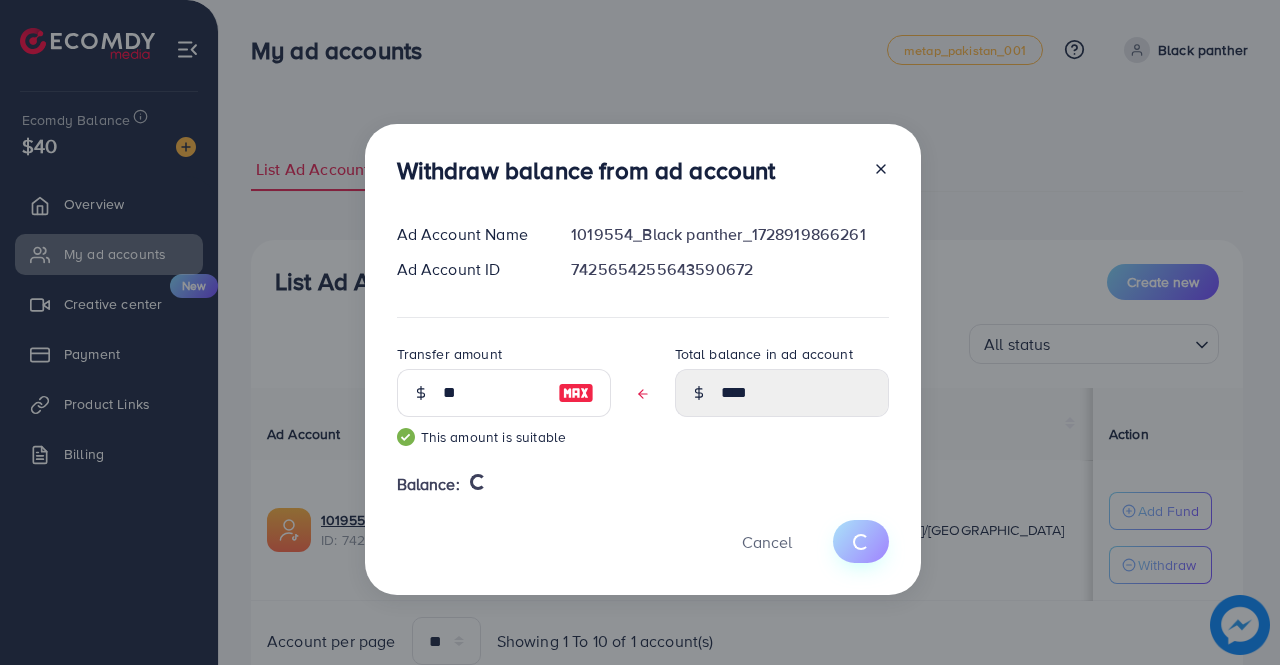 type on "****" 